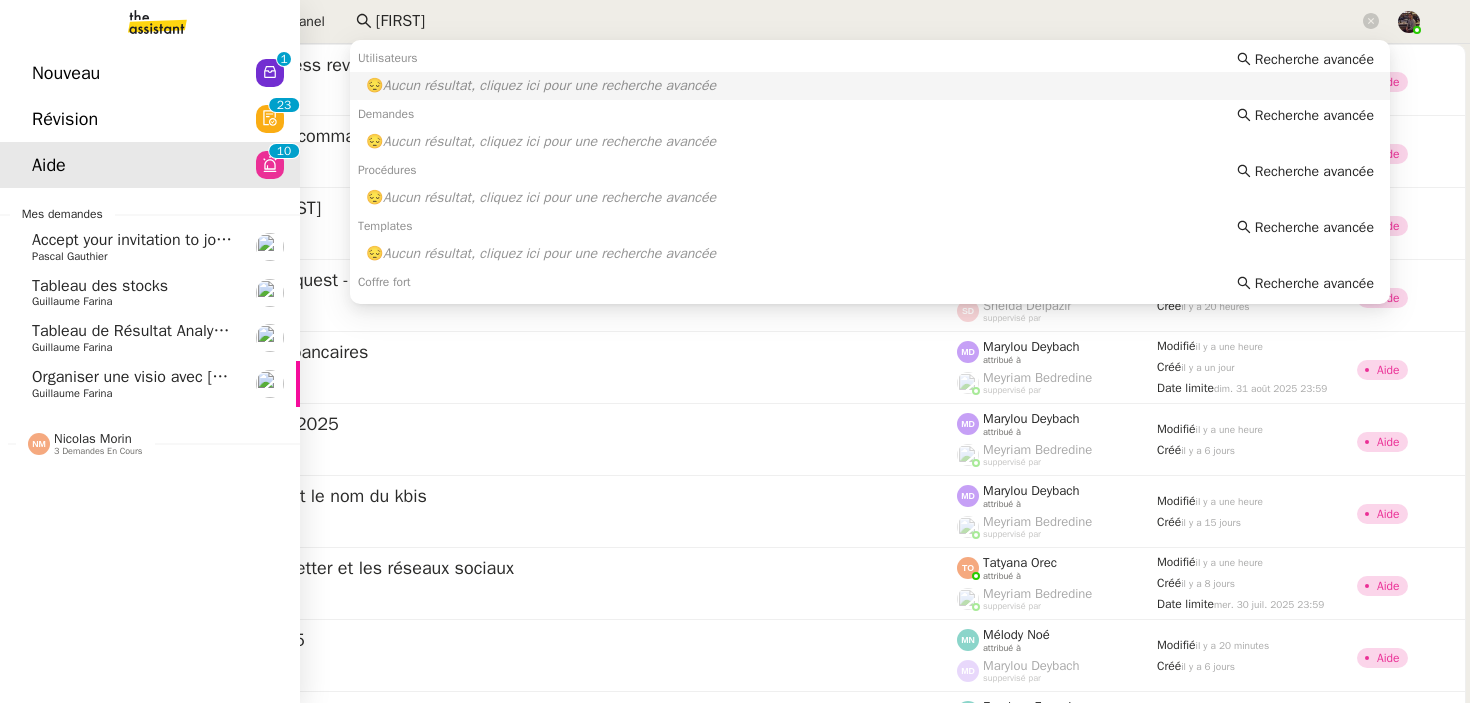 scroll, scrollTop: 0, scrollLeft: 0, axis: both 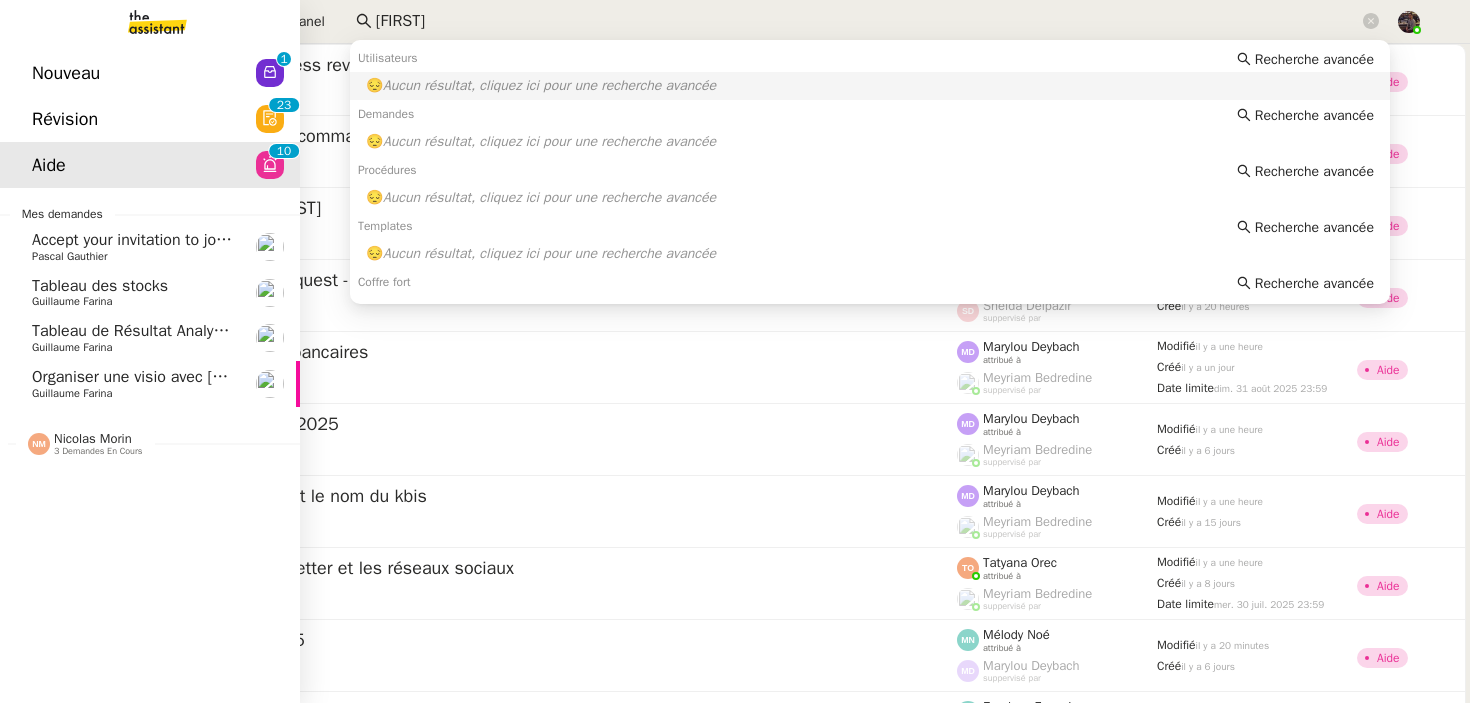 click on "Organiser une visio avec [NAME]" 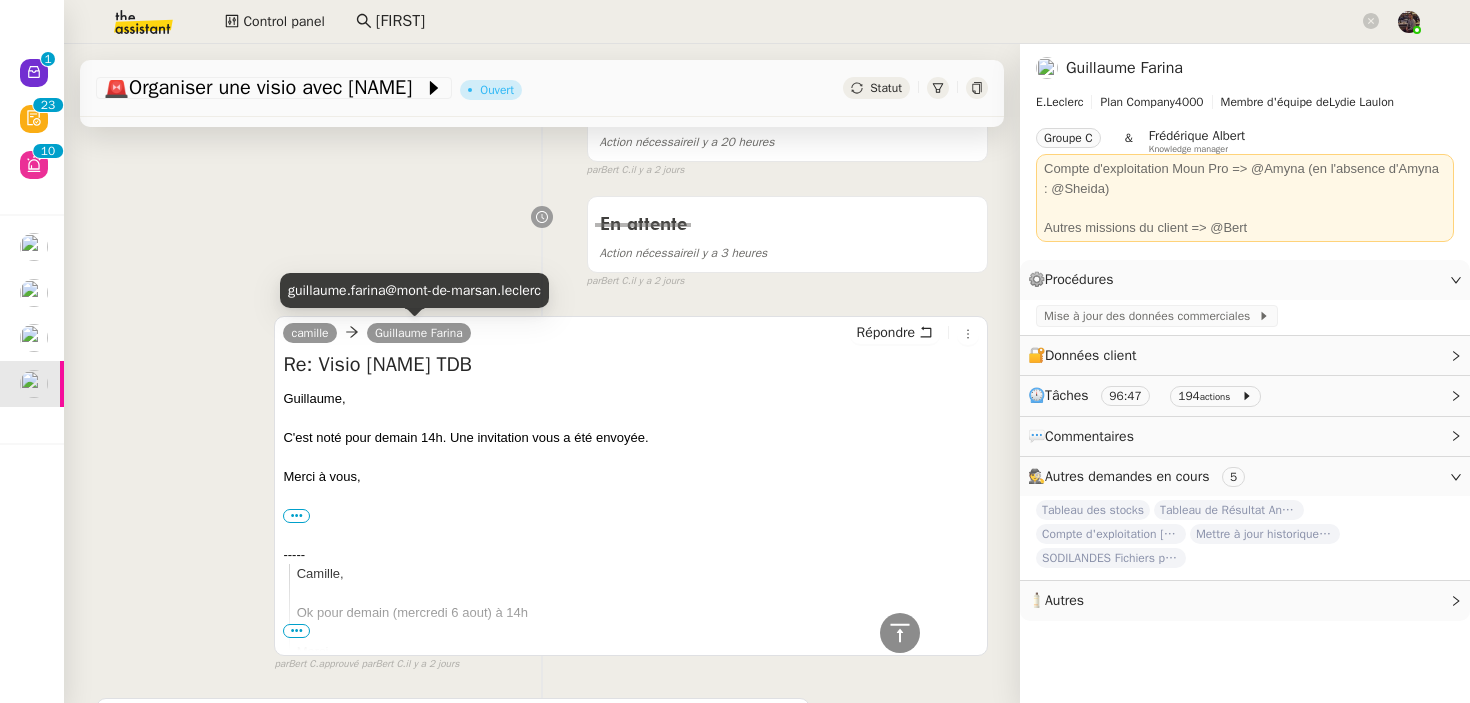 scroll, scrollTop: 1460, scrollLeft: 0, axis: vertical 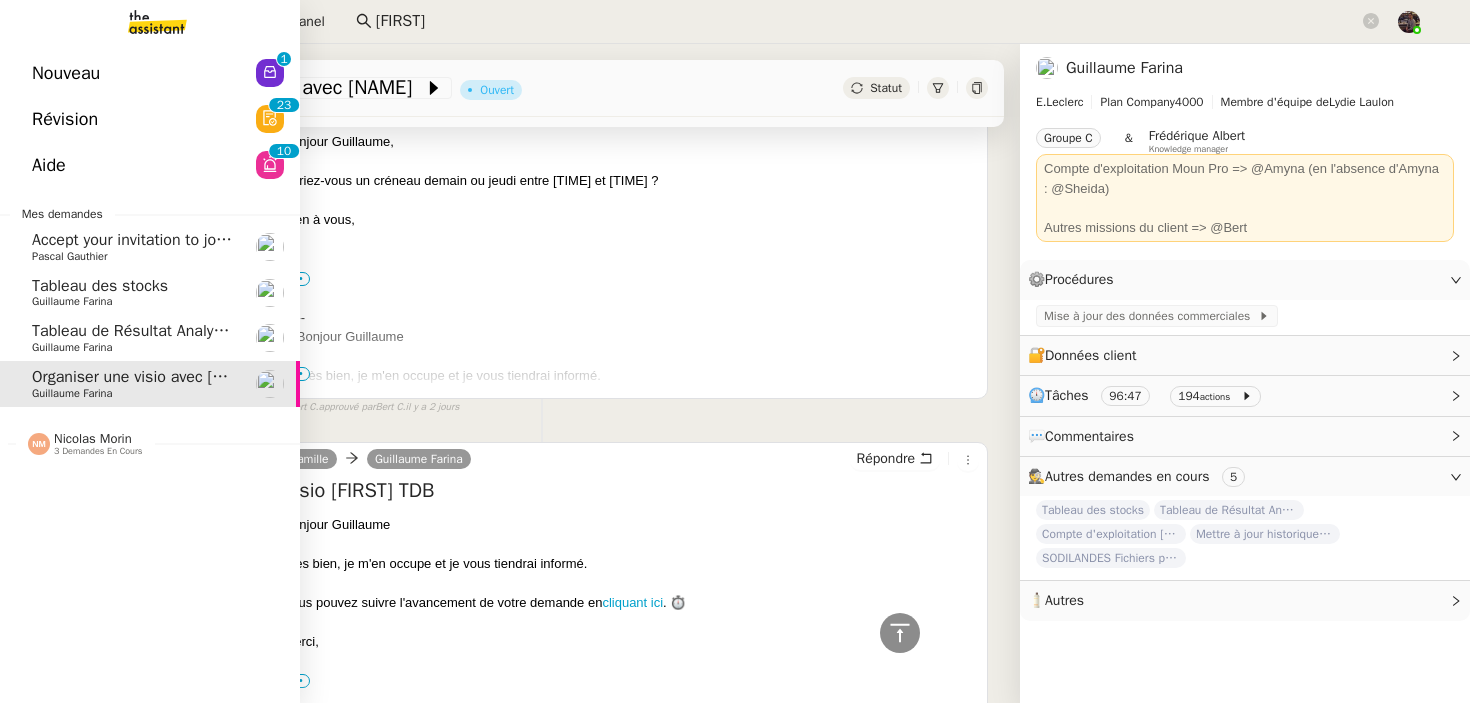 click on "Tableau de Résultat Analytique    [FIRST] [LAST]" 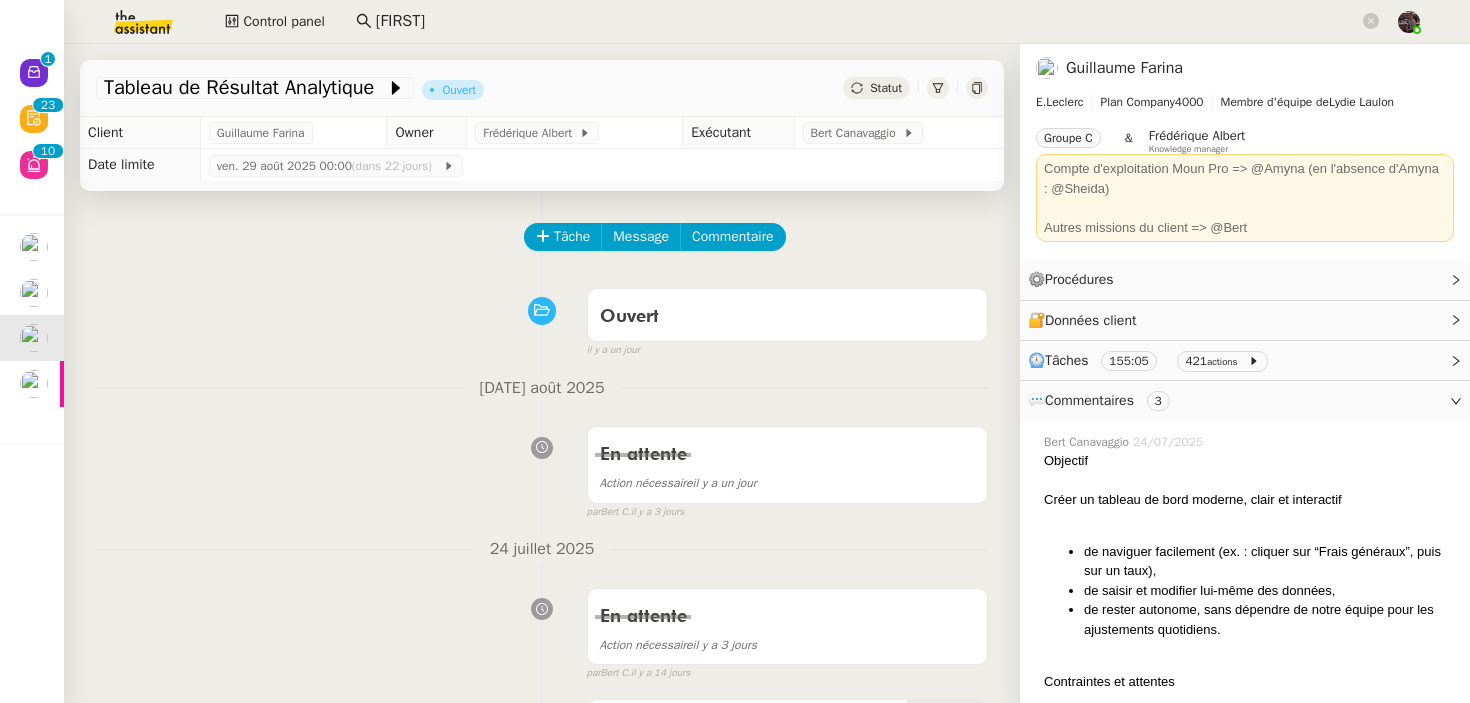 scroll, scrollTop: 773, scrollLeft: 0, axis: vertical 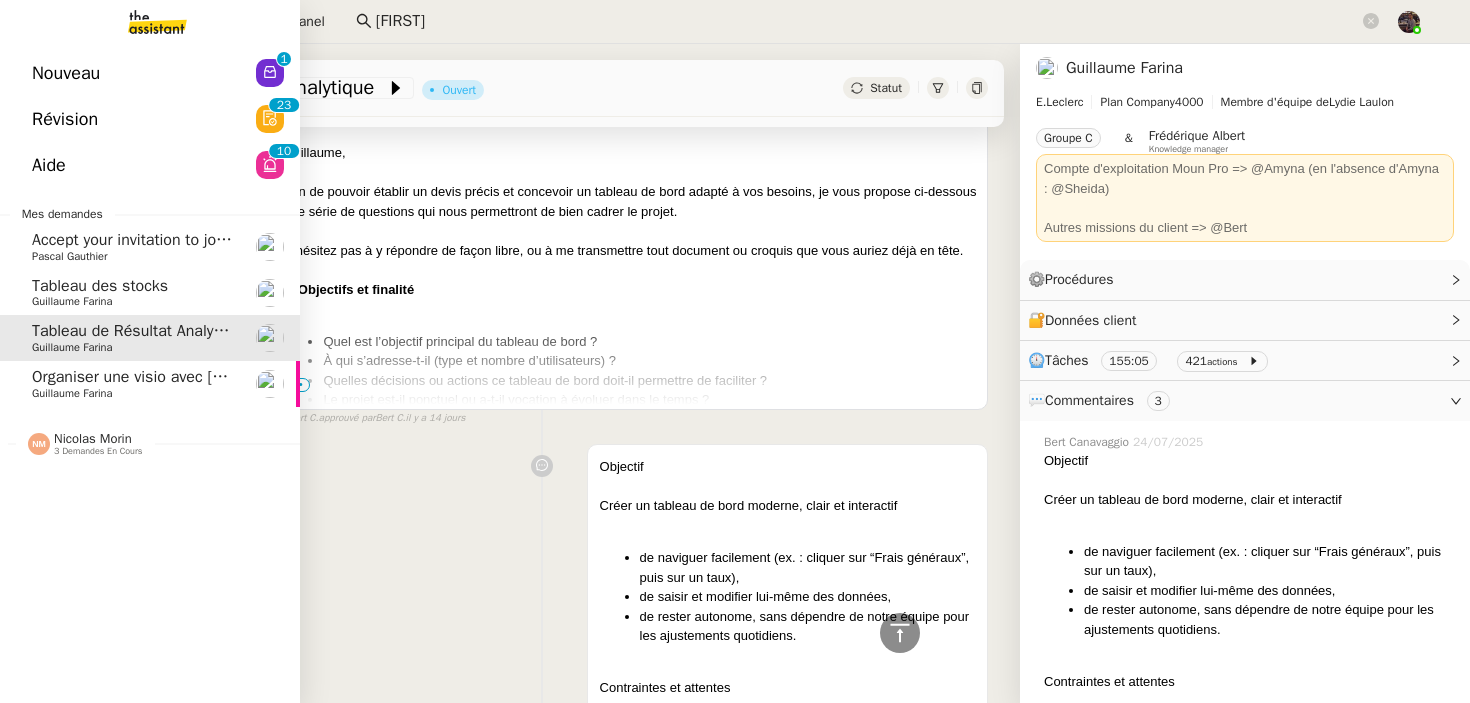 click on "Tableau des stocks" 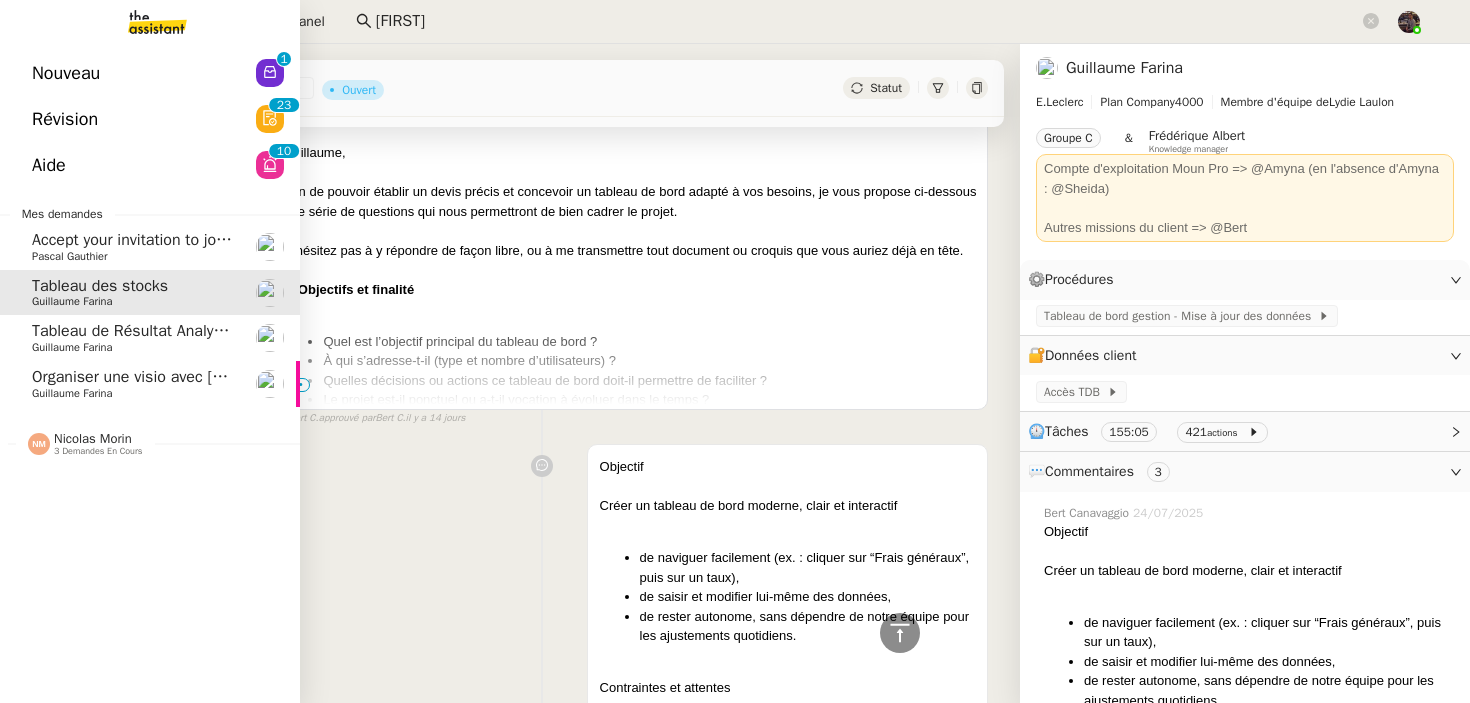 click on "Tableau de Résultat Analytique" 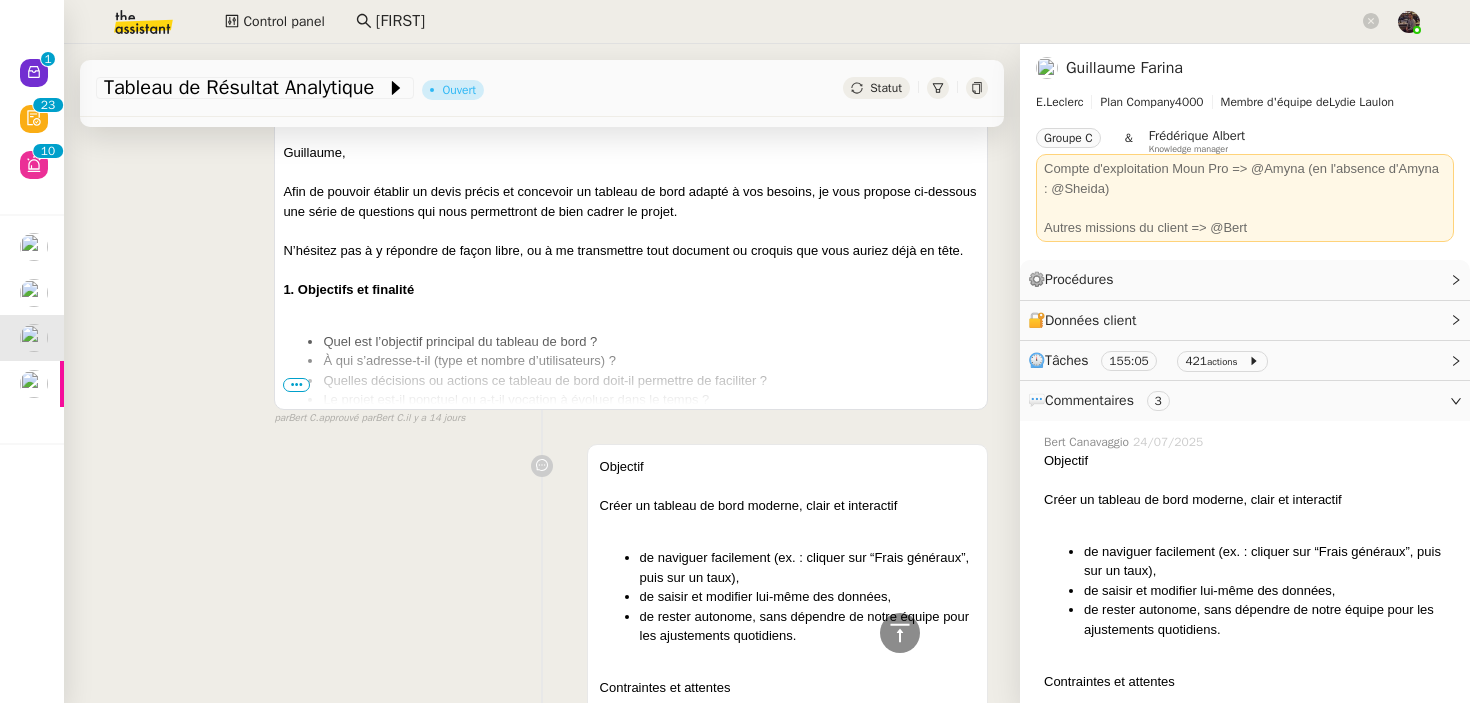scroll, scrollTop: 781, scrollLeft: 0, axis: vertical 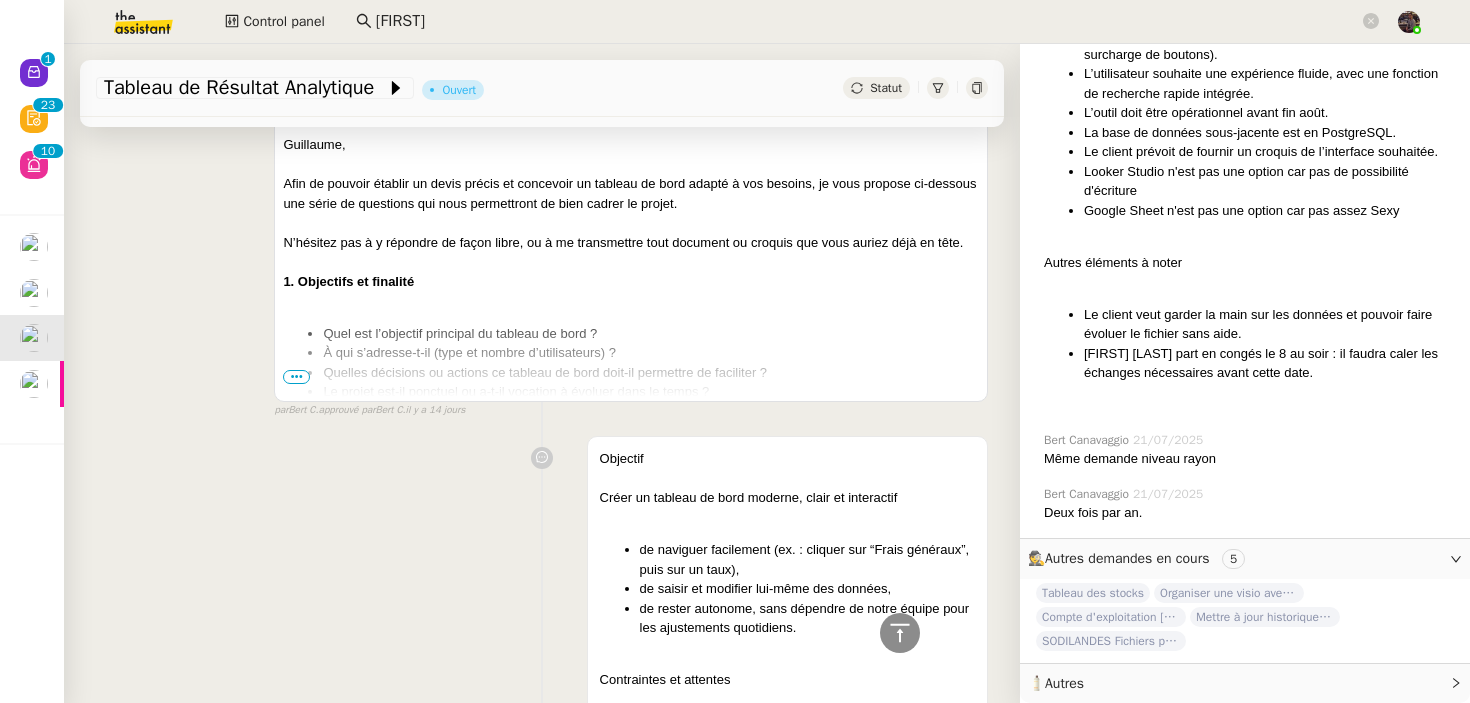 click on "🧴  Autres" 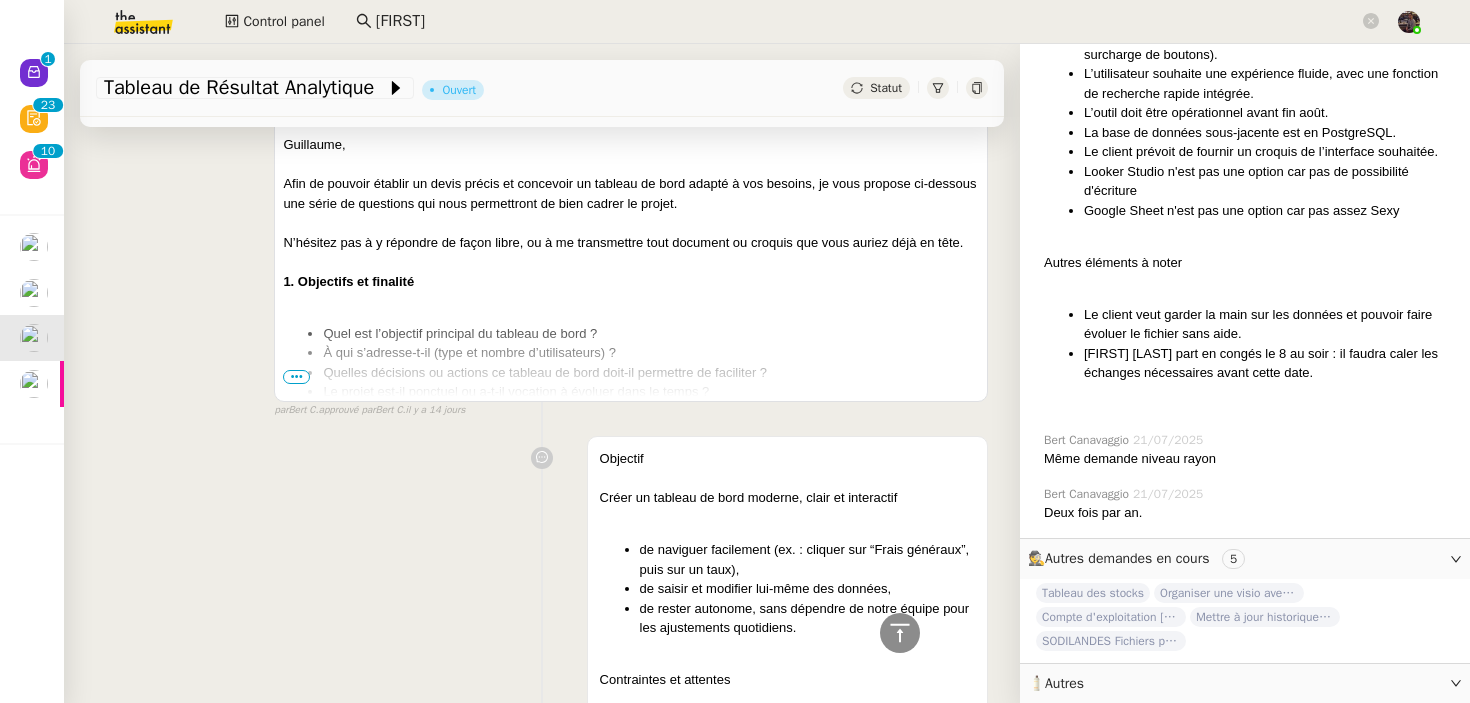 scroll, scrollTop: 714, scrollLeft: 0, axis: vertical 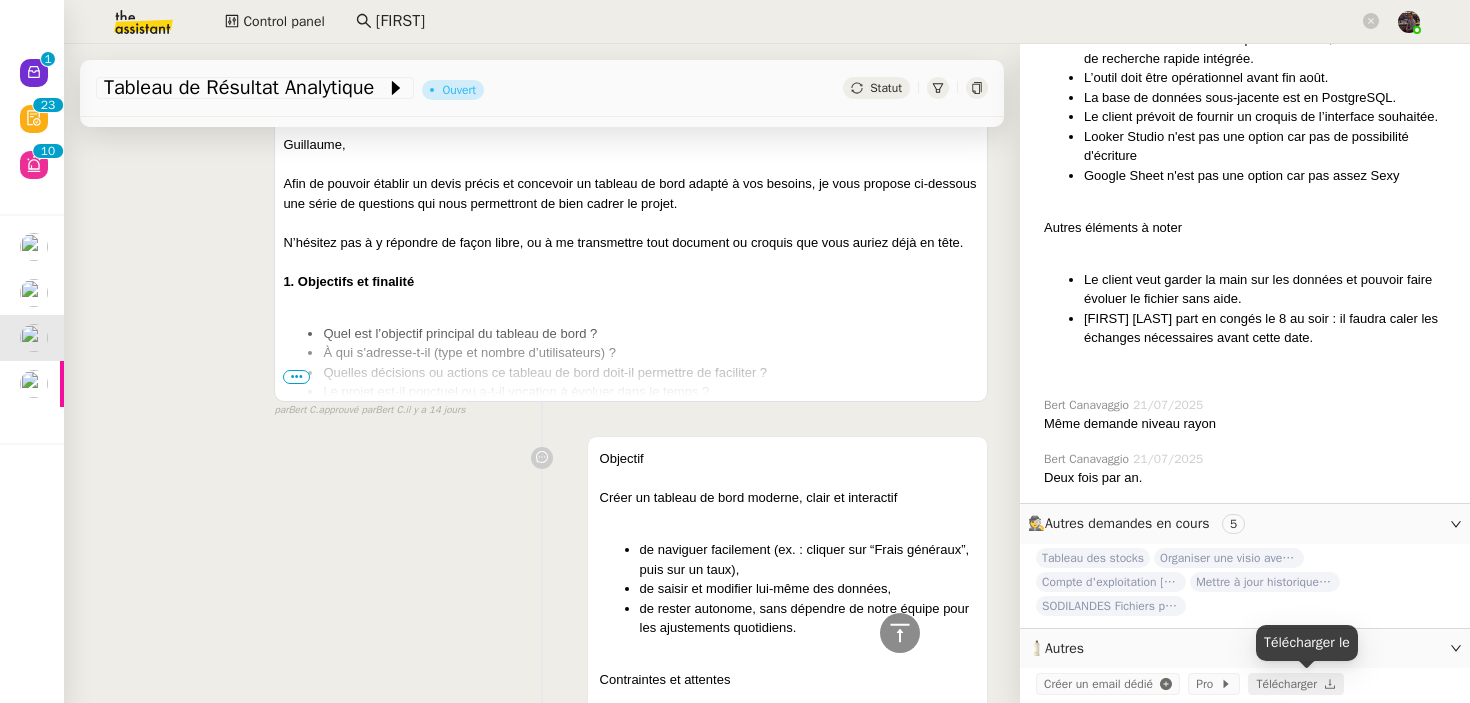 click on "Télécharger" 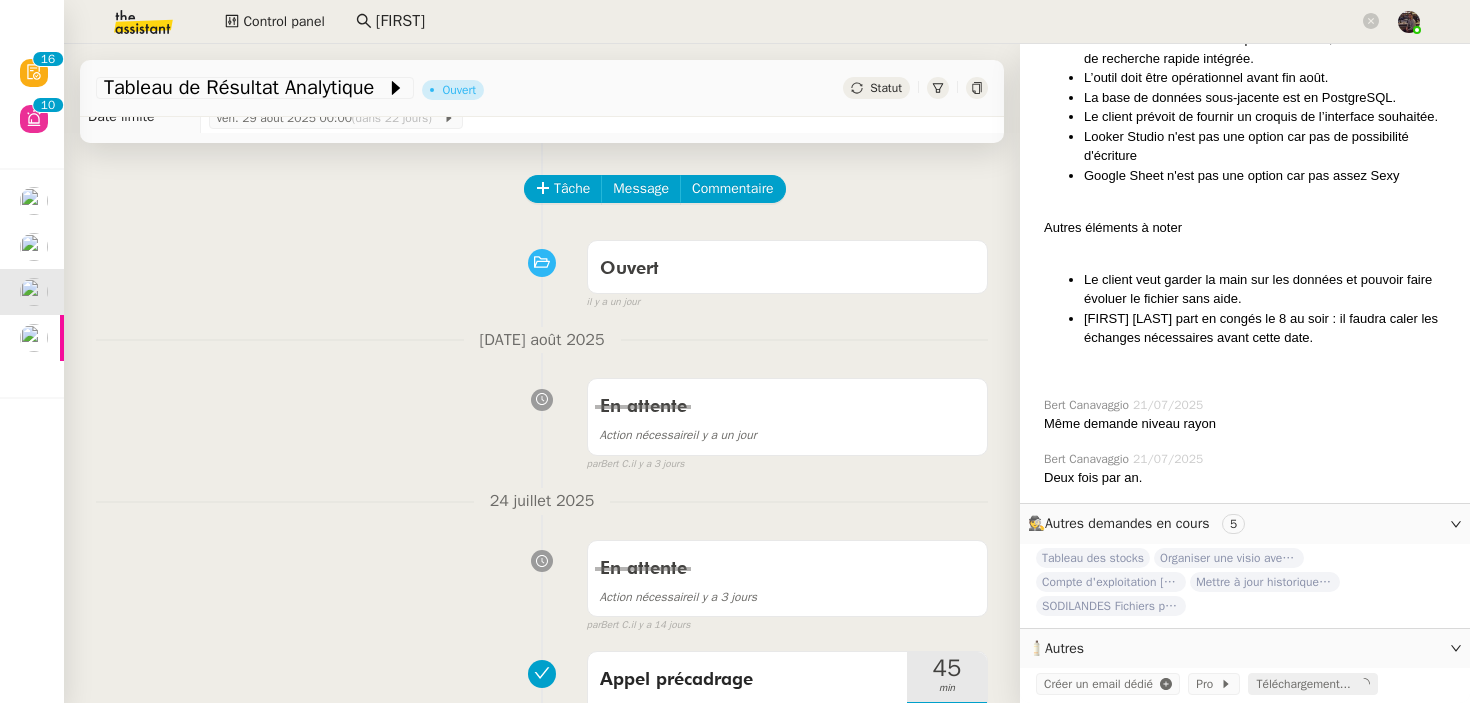 scroll, scrollTop: 0, scrollLeft: 0, axis: both 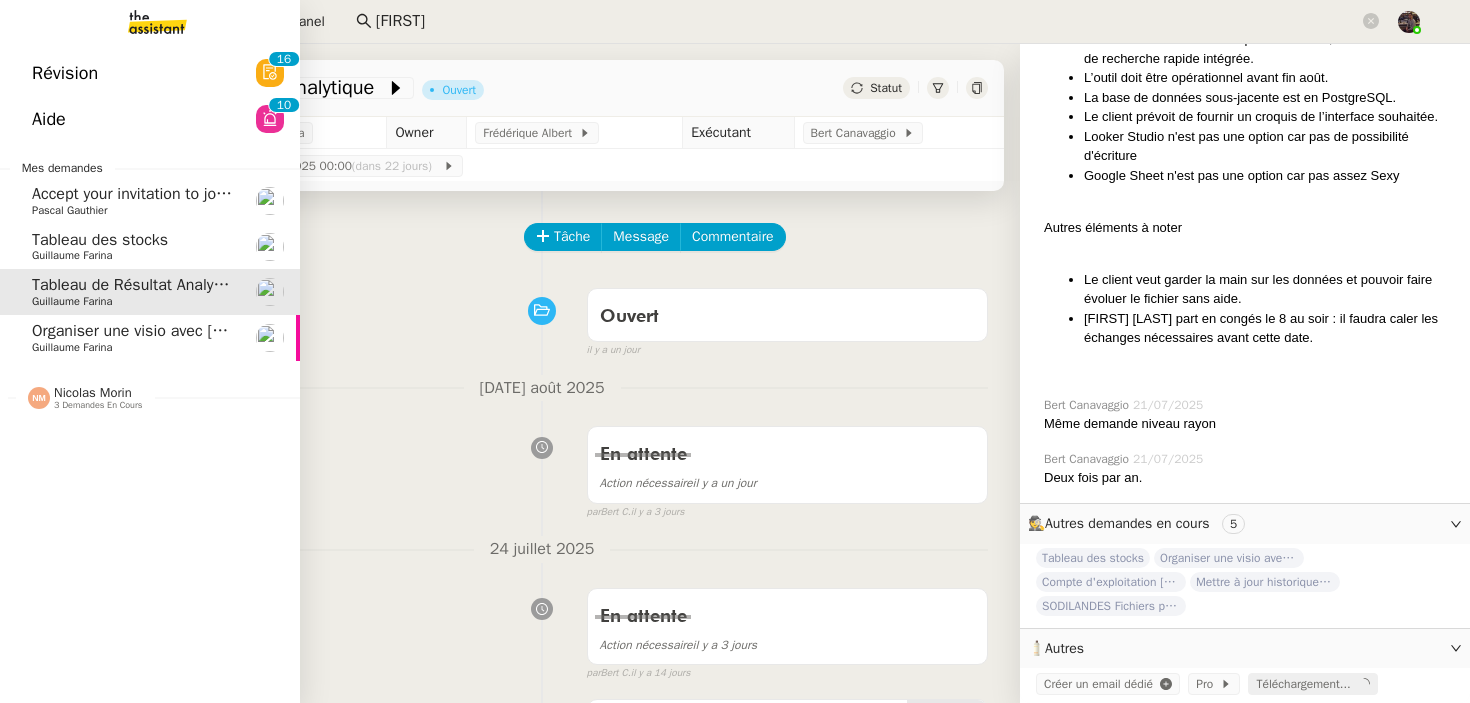 click on "Guillaume Farina" 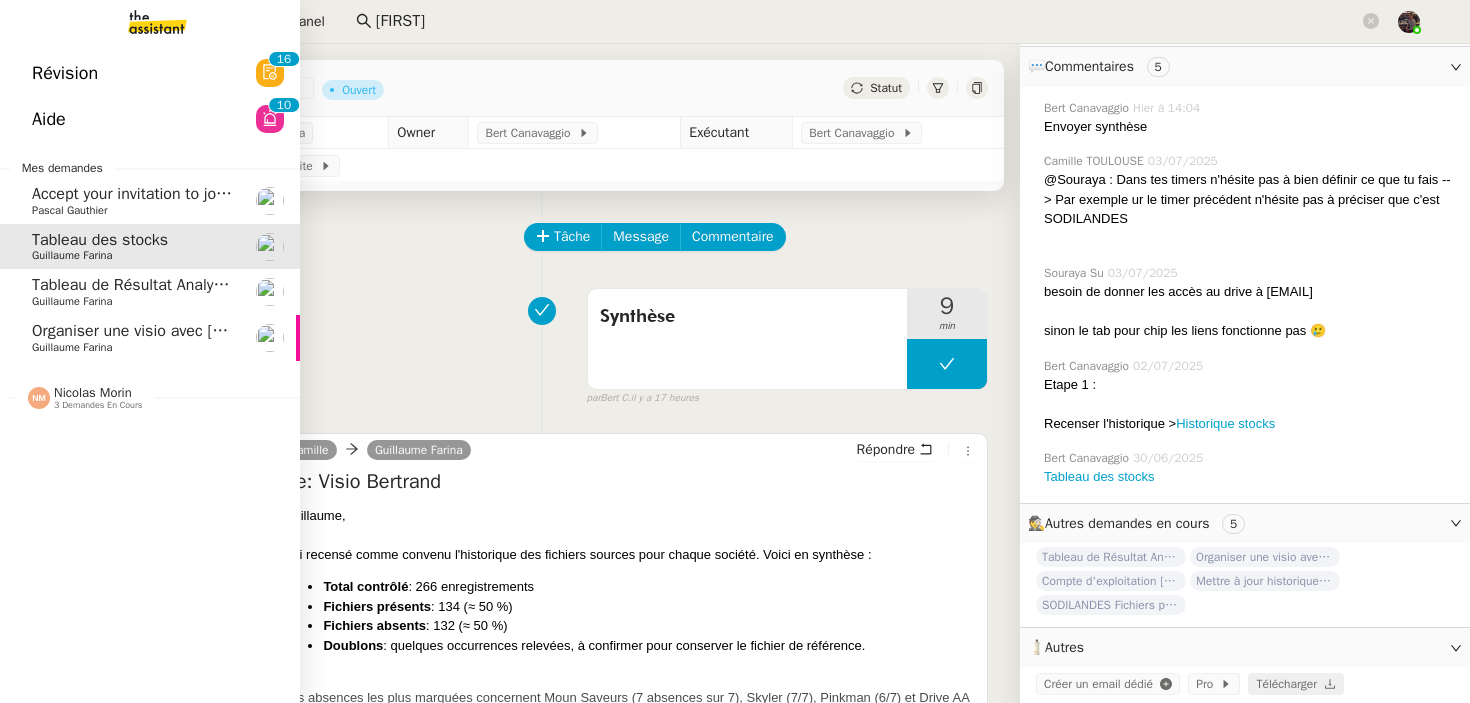 scroll, scrollTop: 424, scrollLeft: 0, axis: vertical 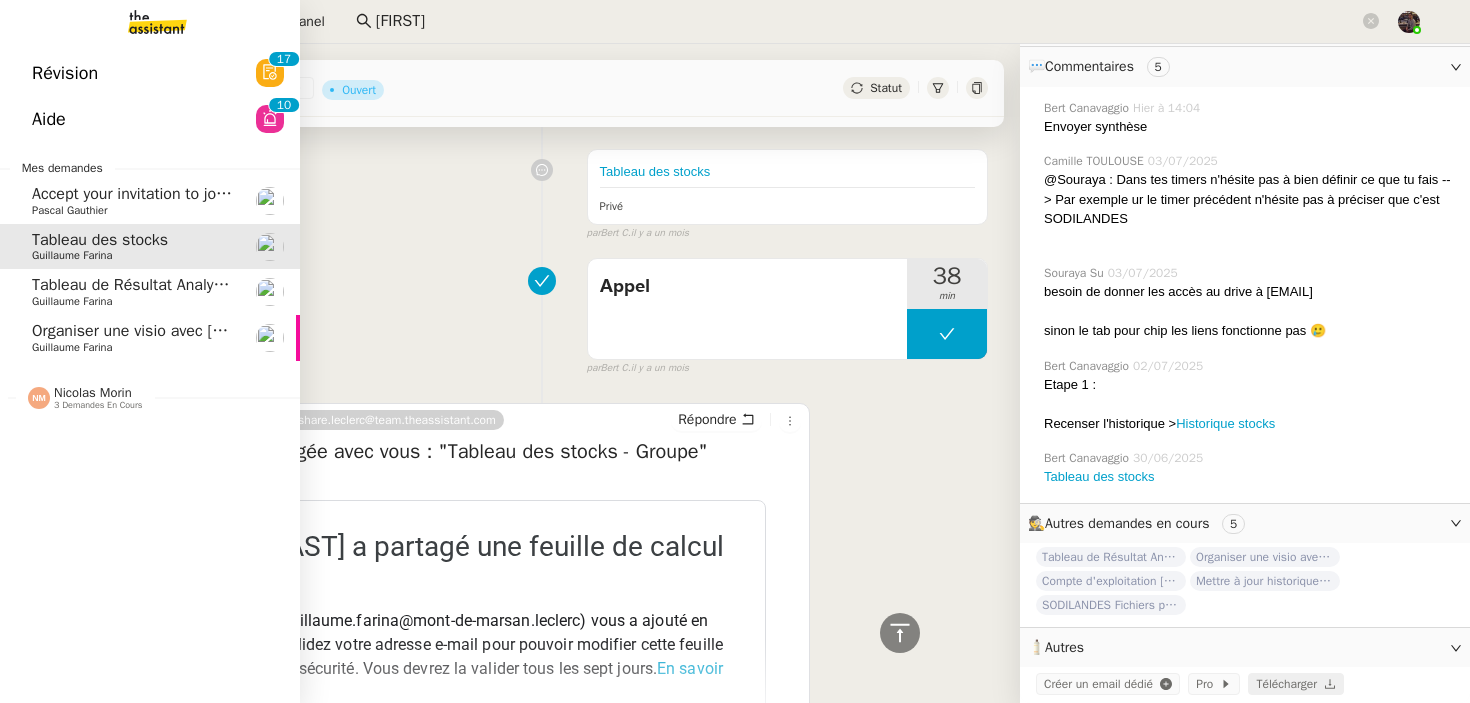 click at bounding box center (141, 22) 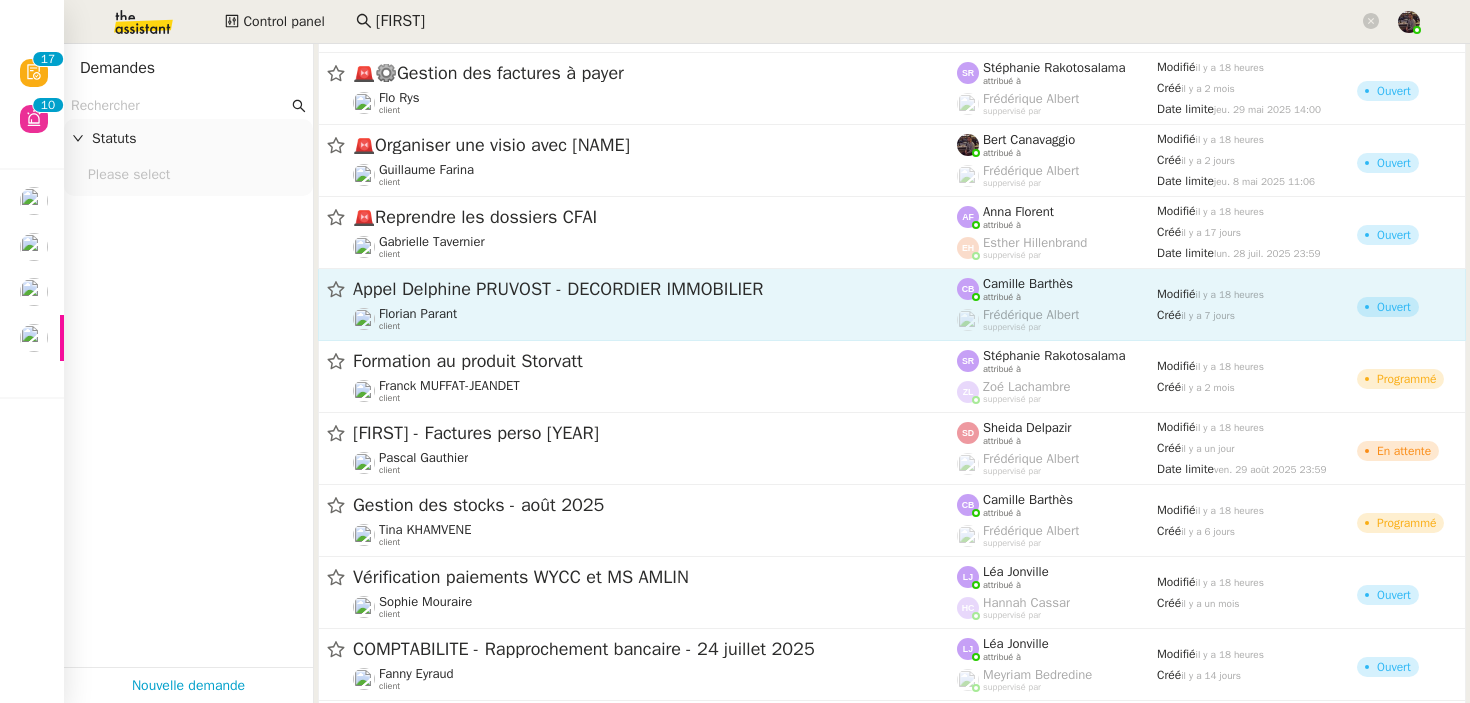 scroll, scrollTop: 167, scrollLeft: 0, axis: vertical 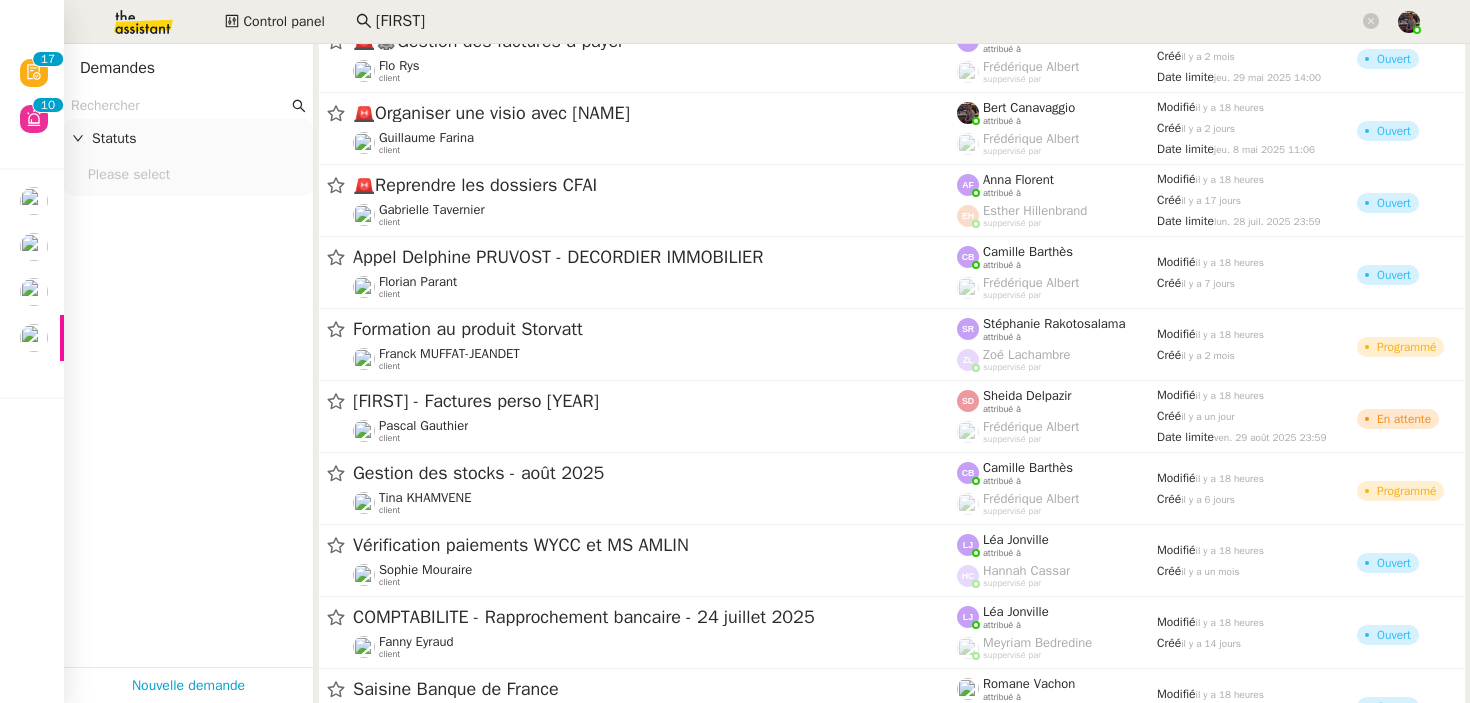 click 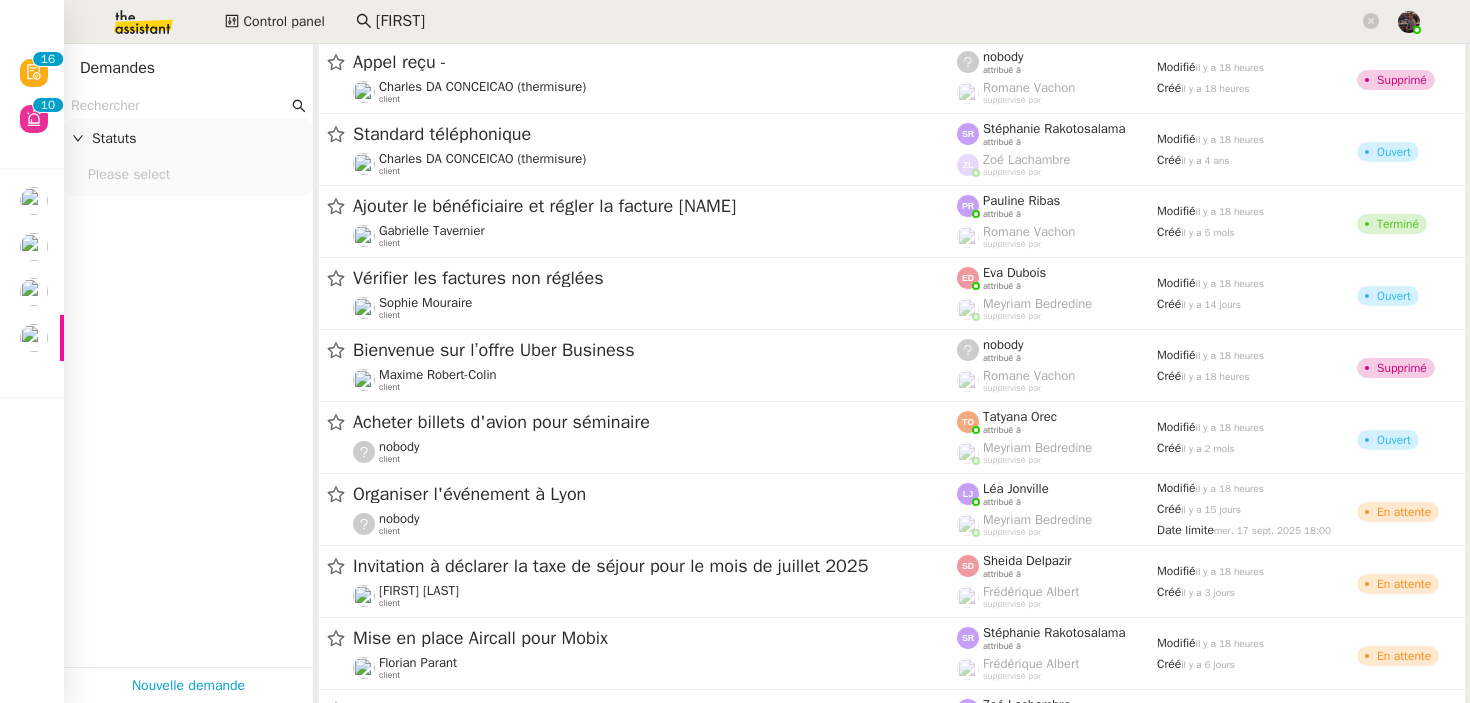 scroll, scrollTop: 2344, scrollLeft: 0, axis: vertical 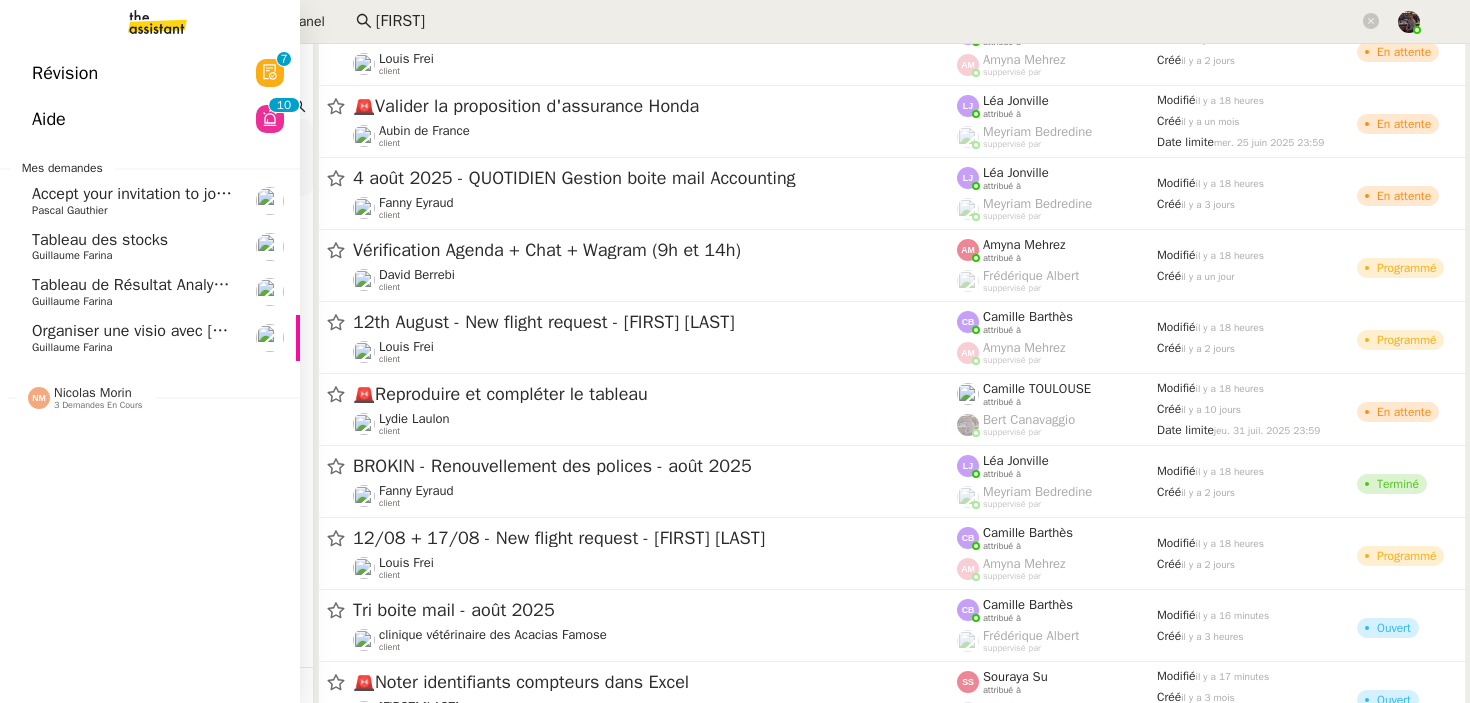 click on "Tableau des stocks" 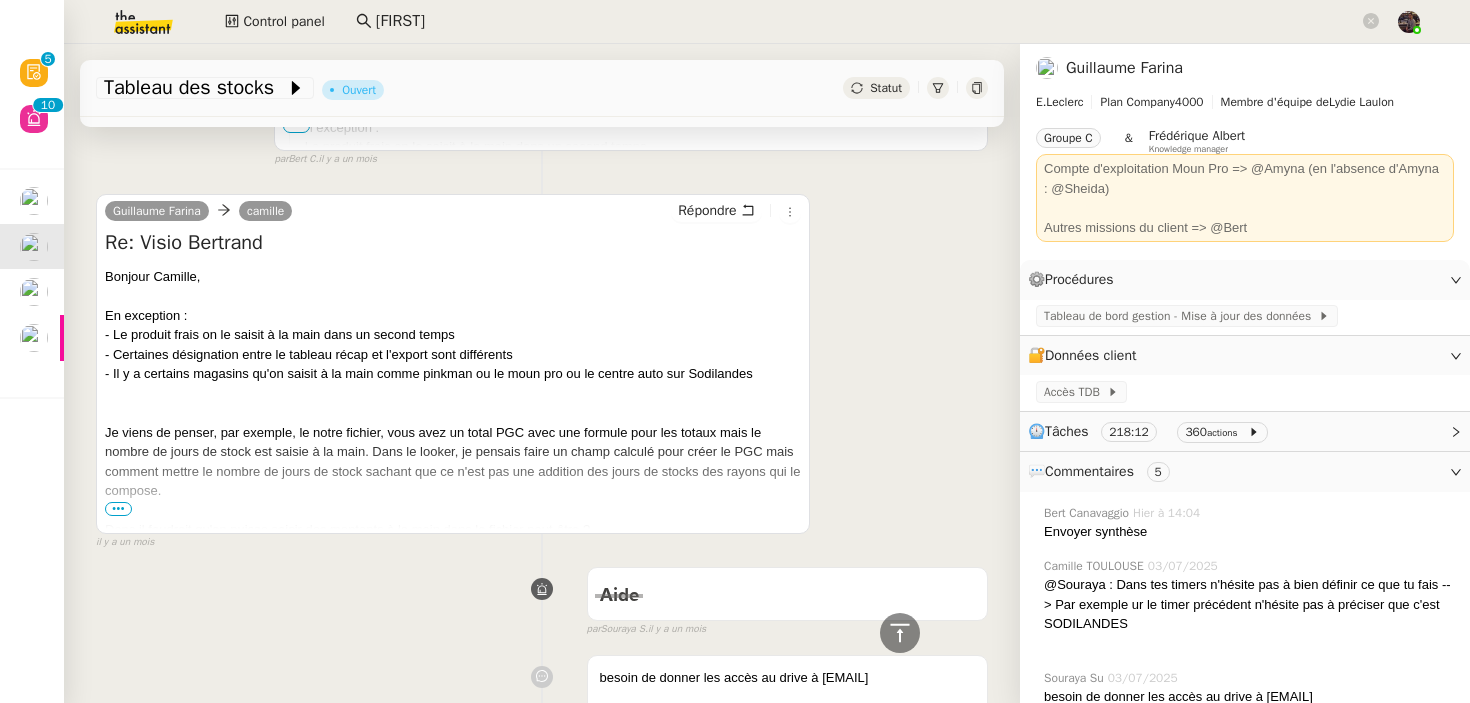 scroll, scrollTop: 3447, scrollLeft: 0, axis: vertical 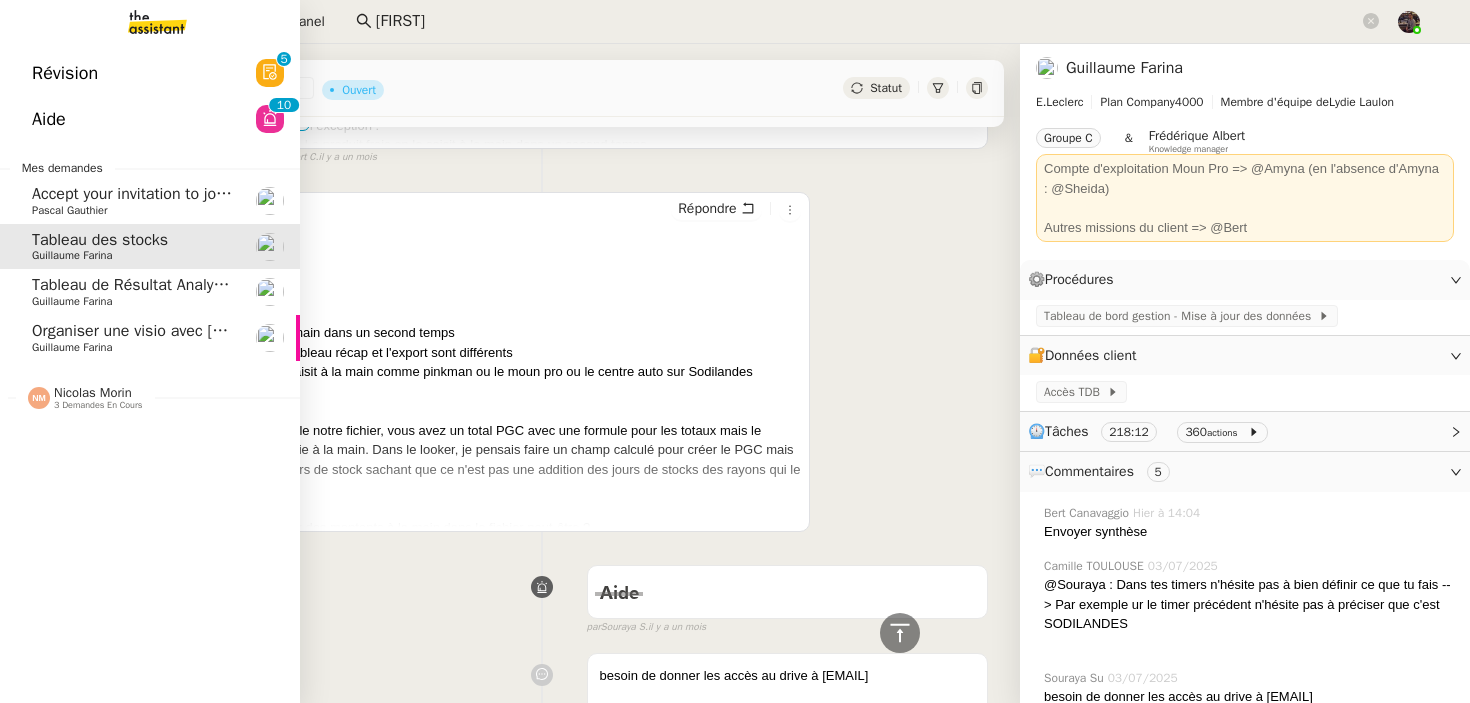 click on "Guillaume Farina" 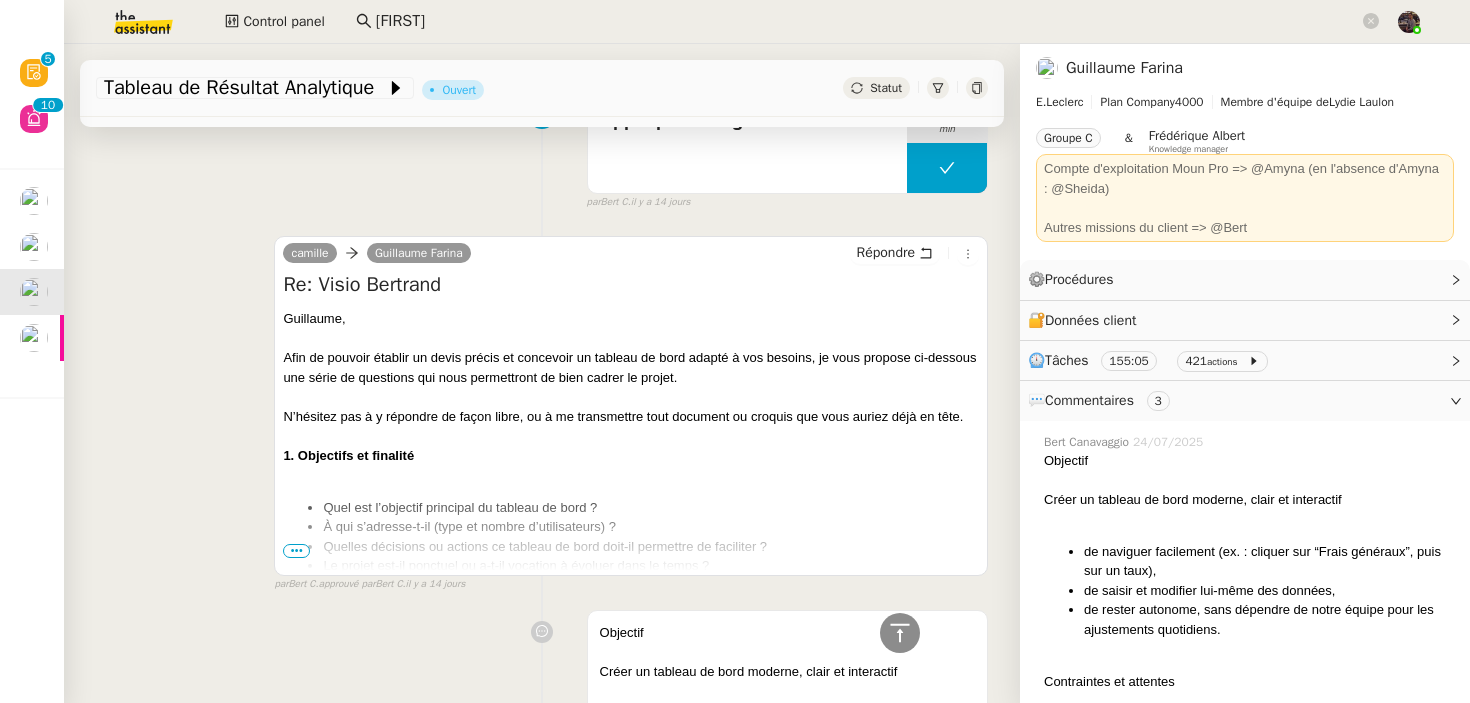scroll, scrollTop: 0, scrollLeft: 0, axis: both 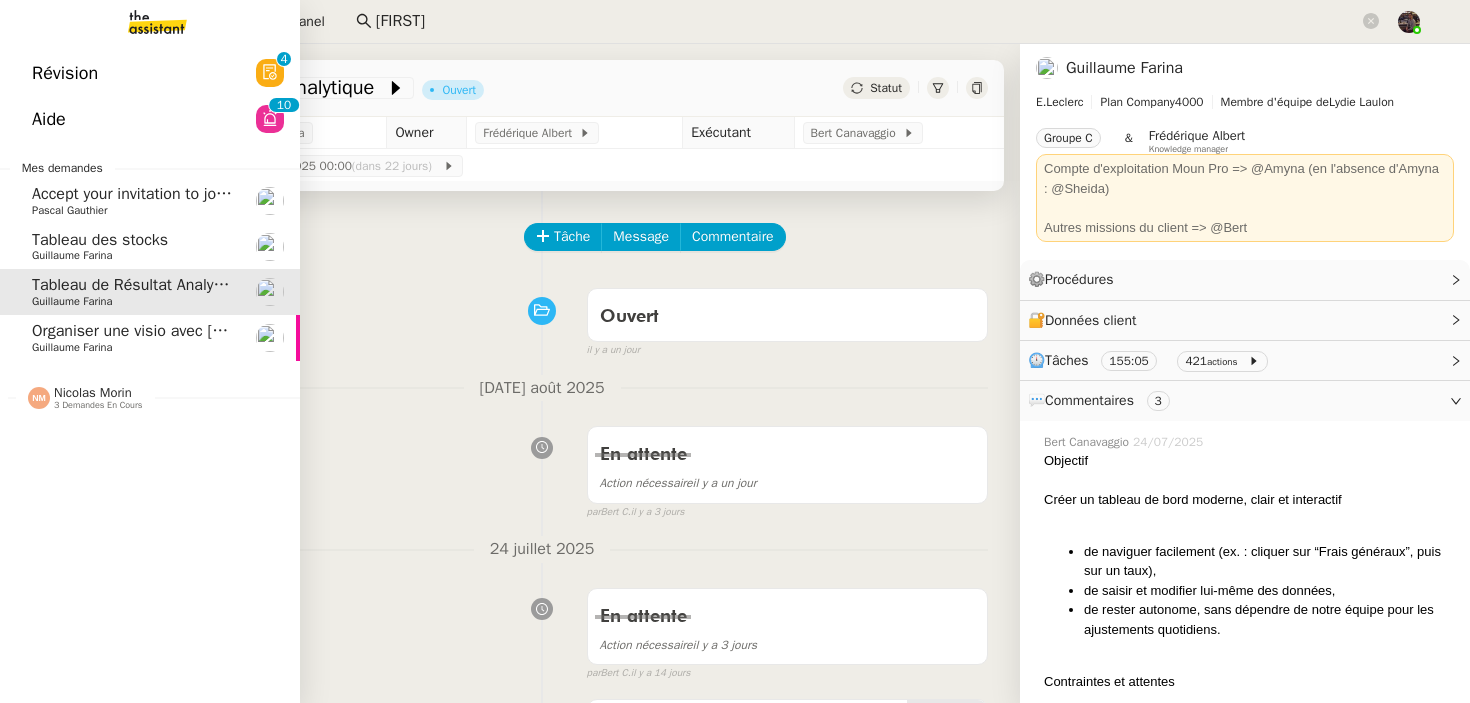 click at bounding box center [141, 22] 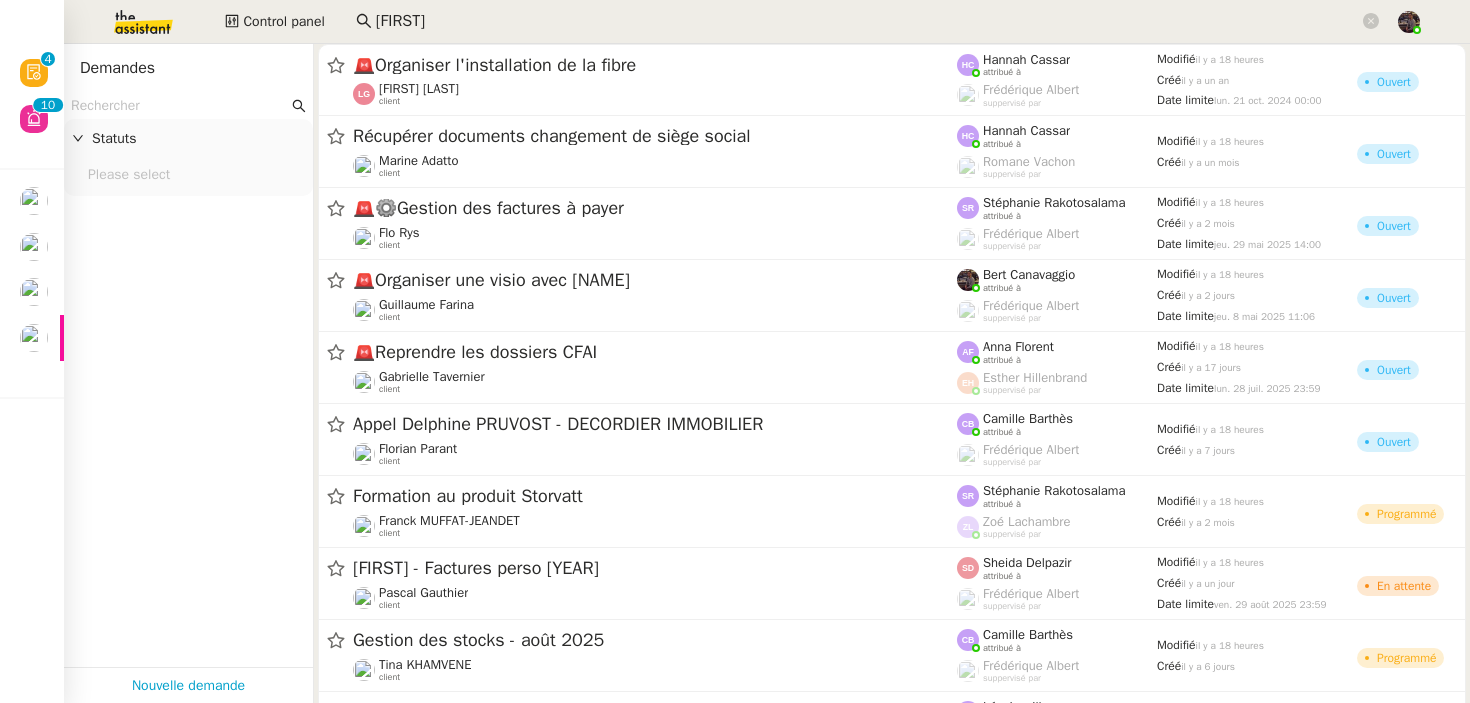 click 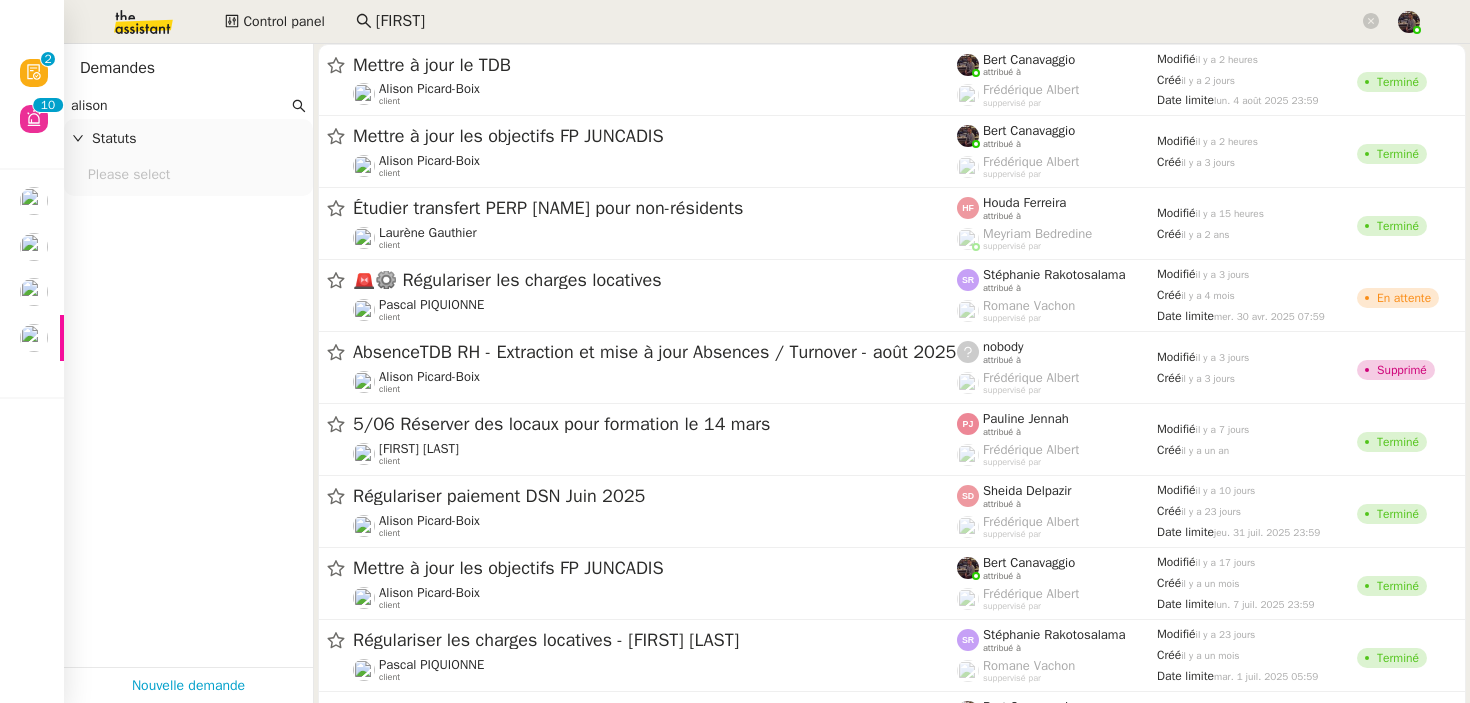 type on "alison" 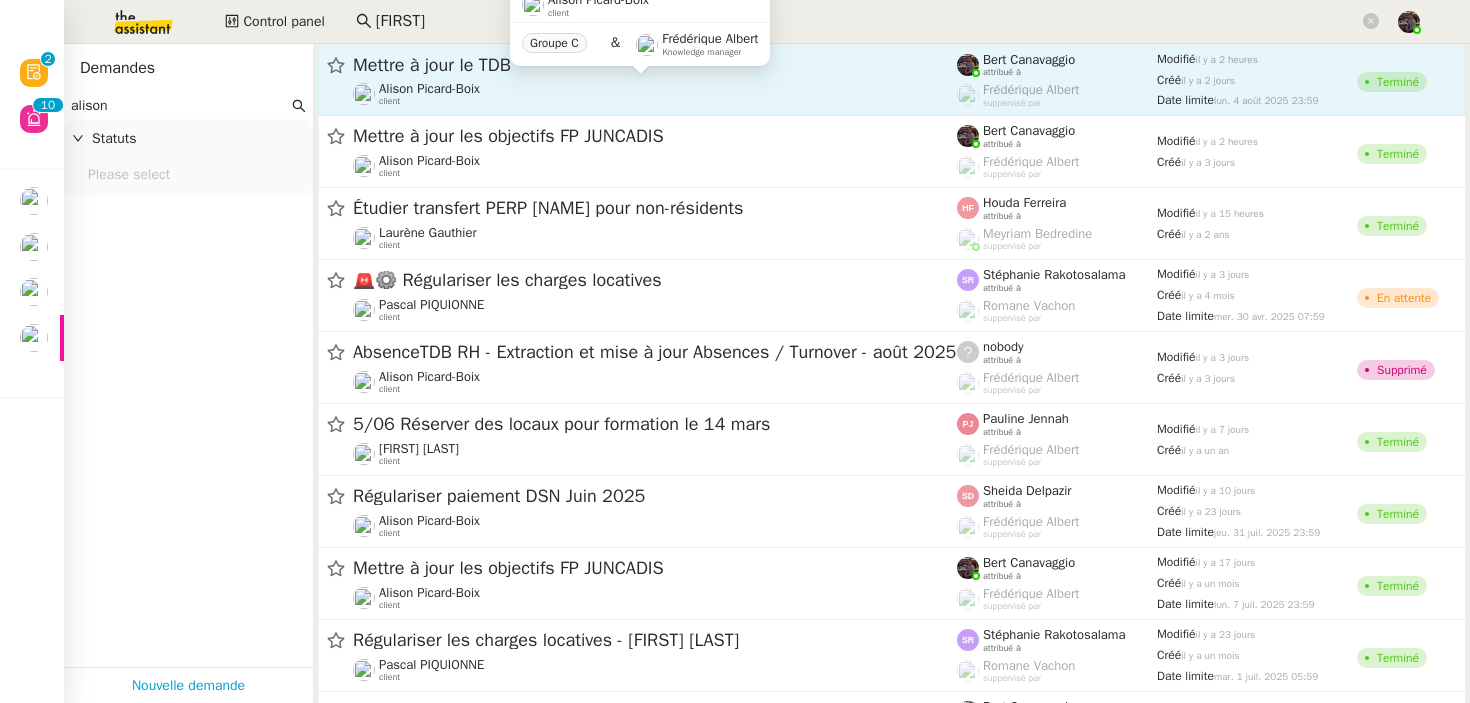click on "[FIRST] [LAST] client Groupe C & [FIRST] [LAST] Knowledge manager" at bounding box center (640, 34) 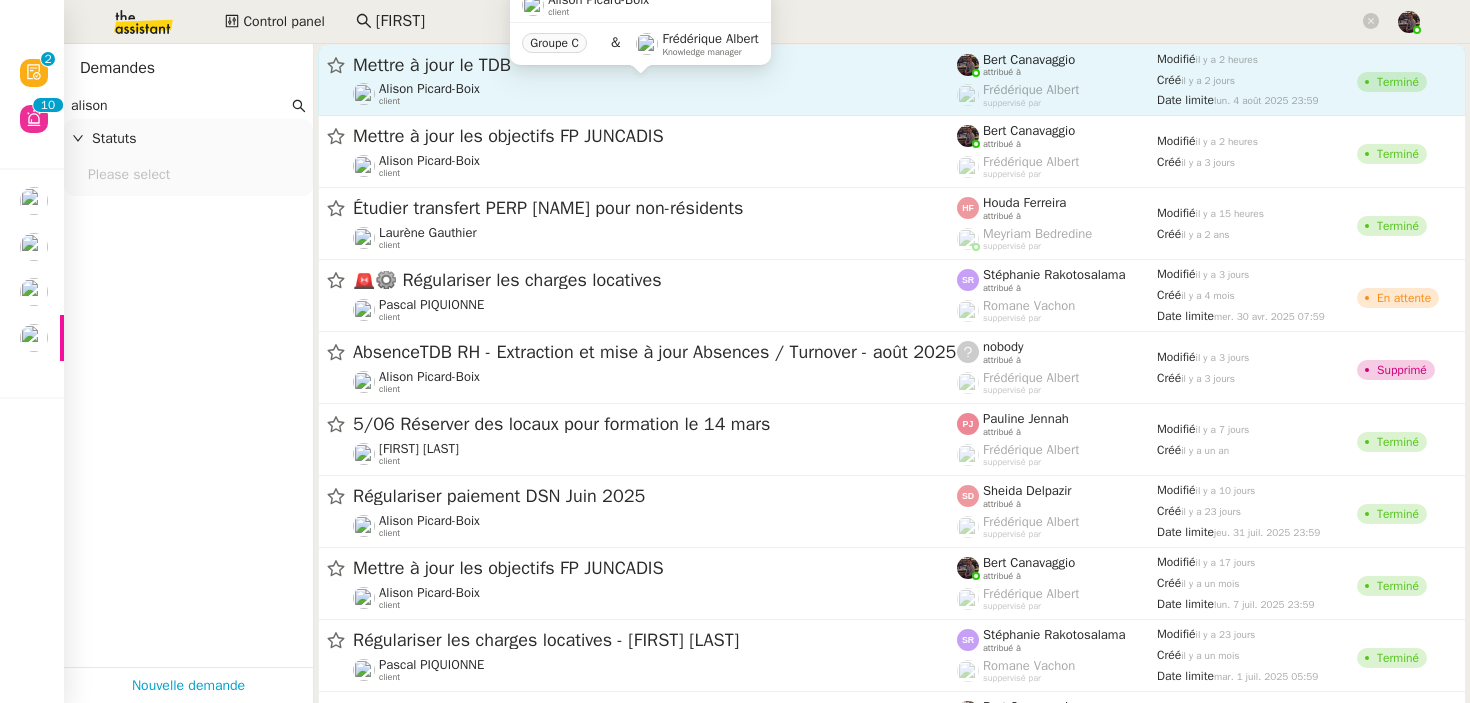 click on "[FIRST] [LAST]    client" 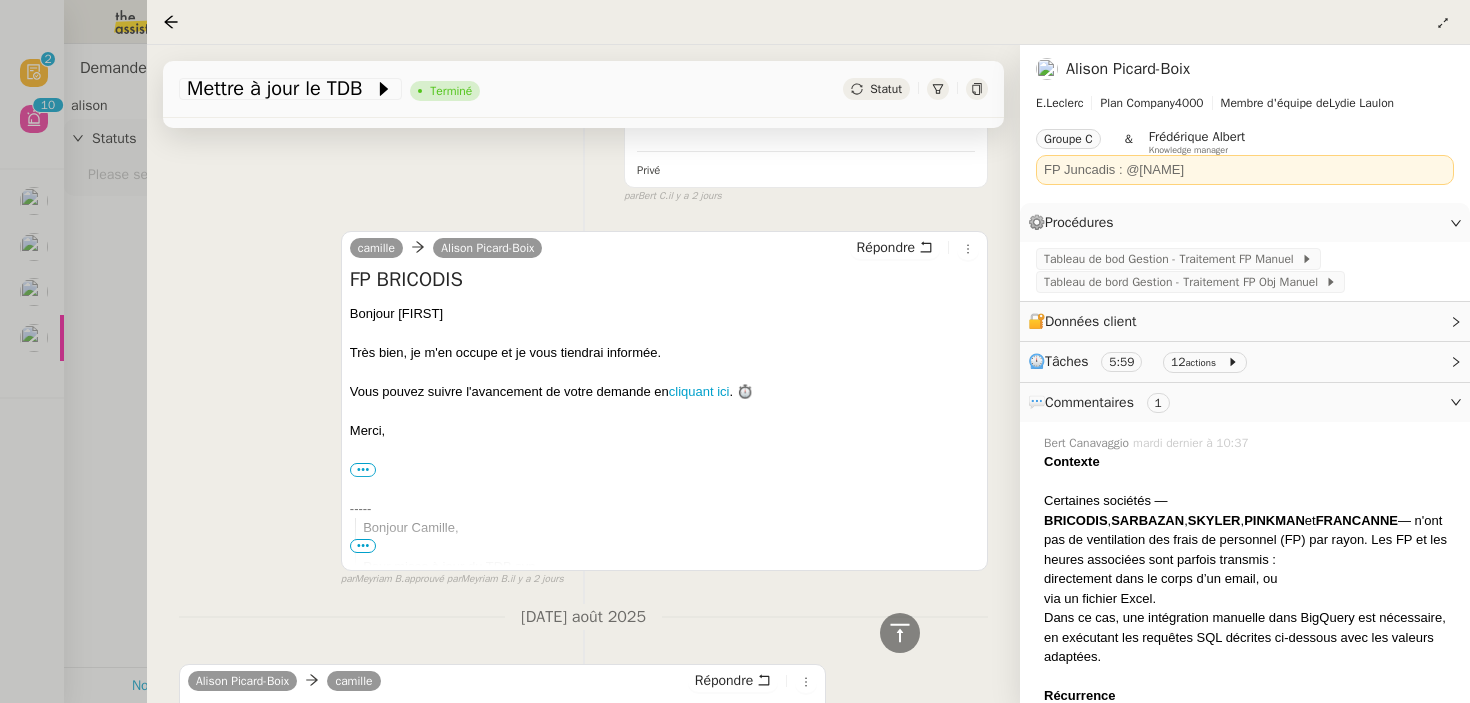 scroll, scrollTop: 2890, scrollLeft: 0, axis: vertical 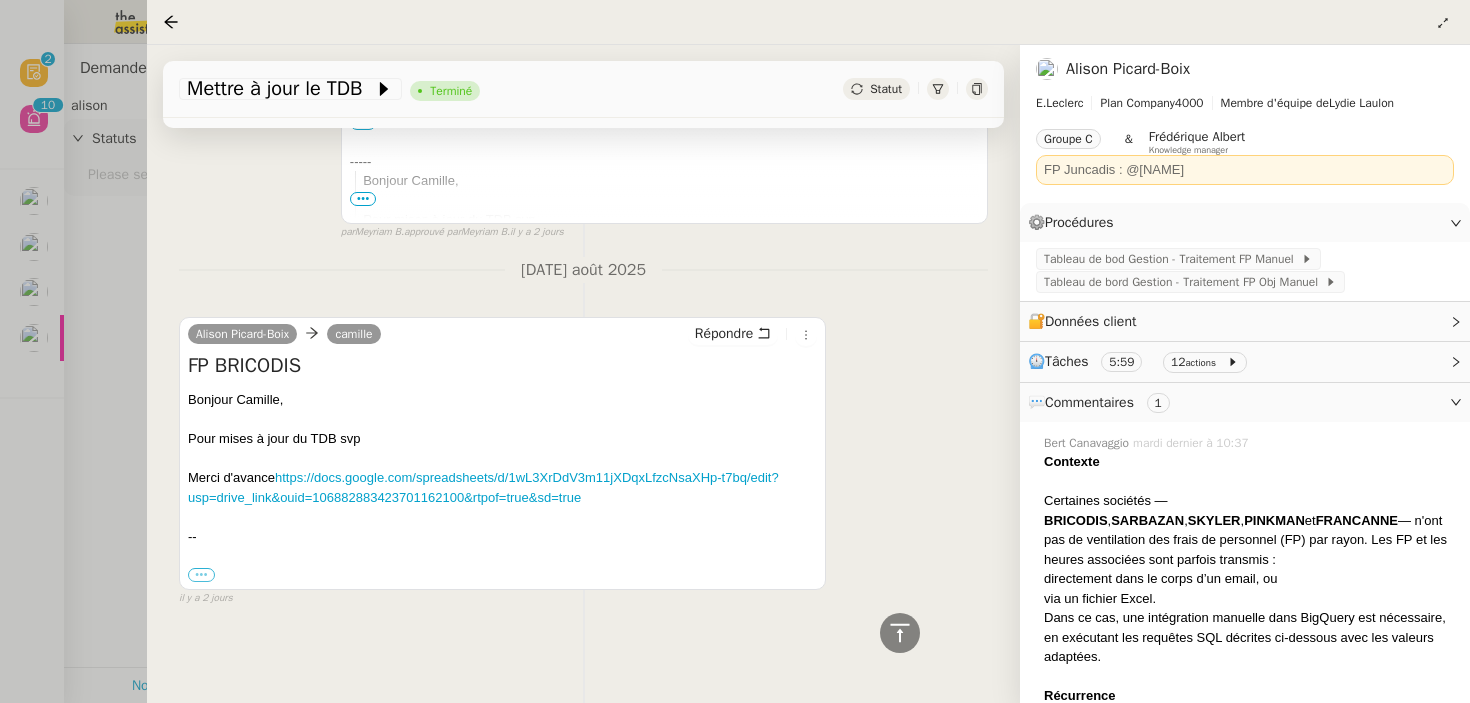 click on "•••" at bounding box center (201, 575) 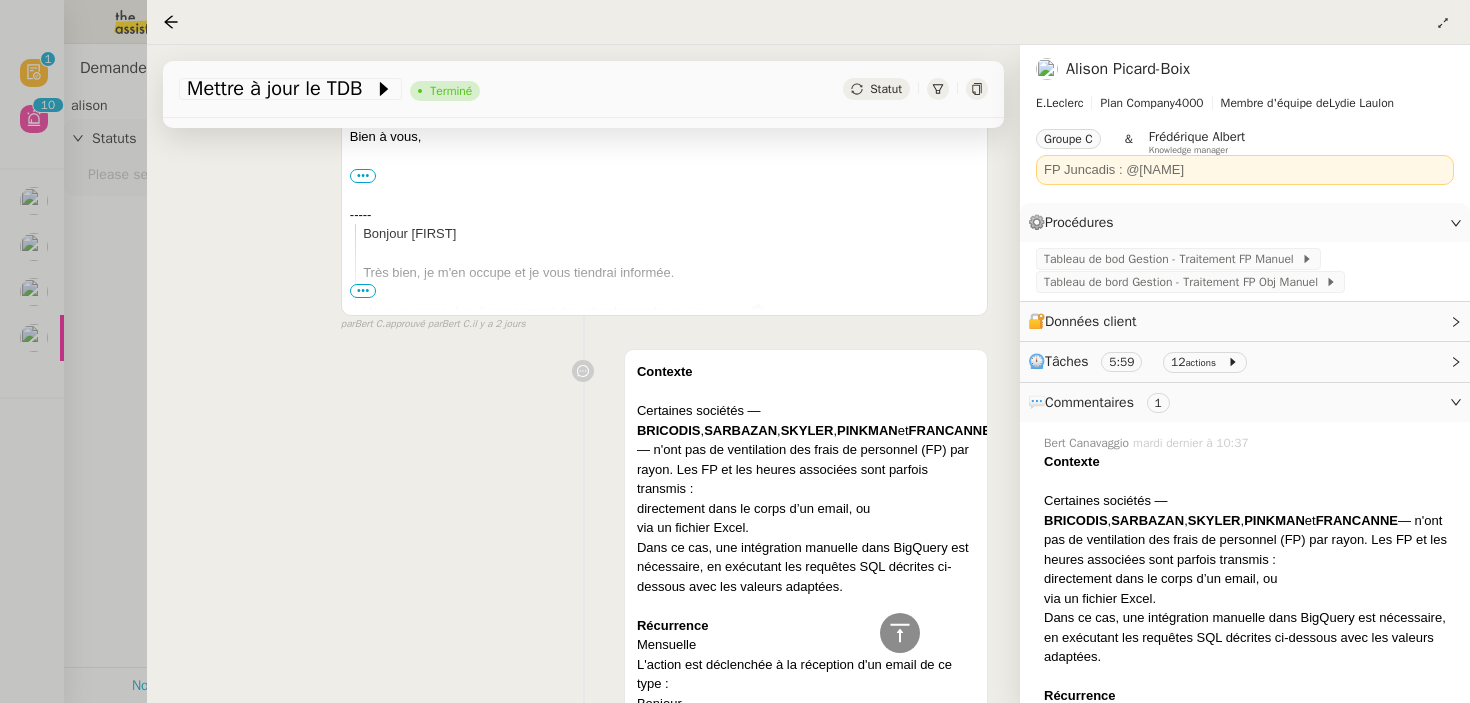 scroll, scrollTop: 716, scrollLeft: 0, axis: vertical 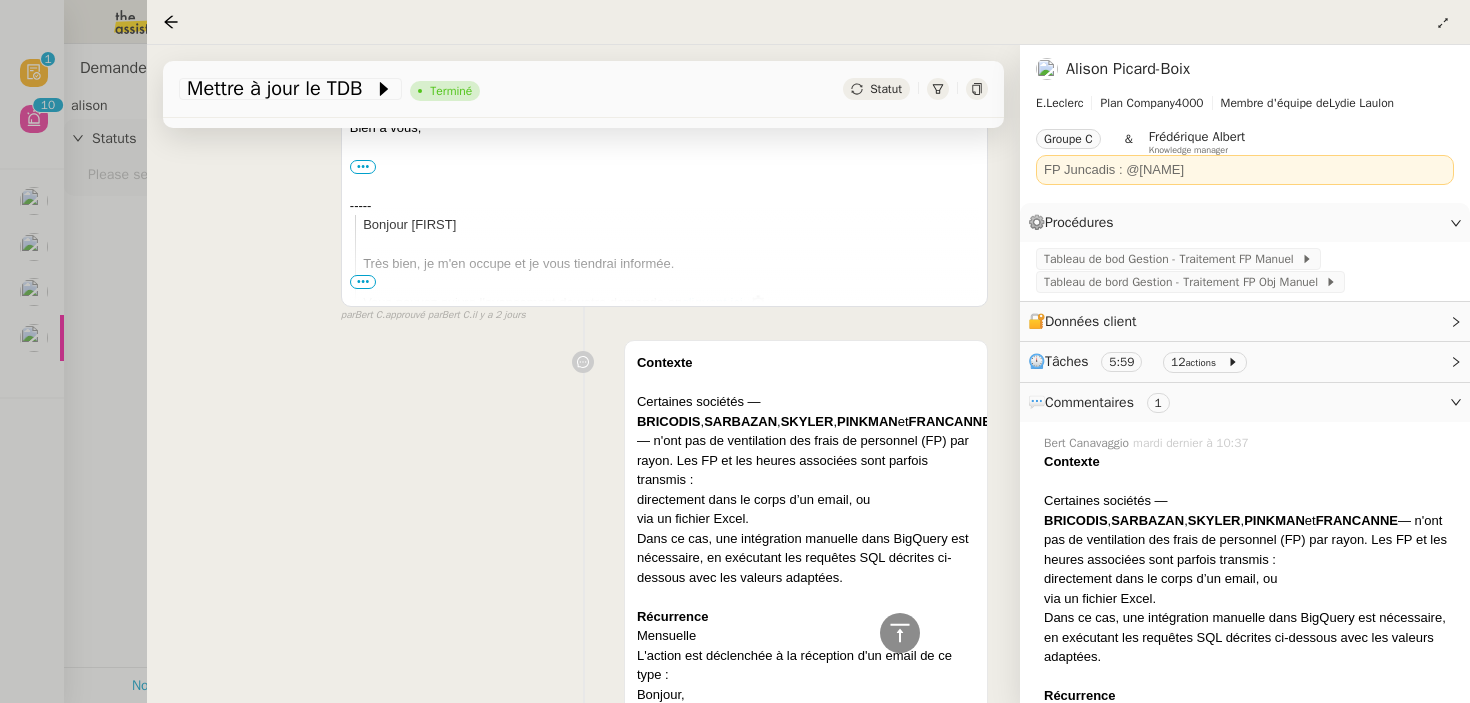 click on "Contexte Certaines sociétés —  BRICODIS ,  SARBAZAN ,  SKYLER ,  PINKMAN  et  FRANCANNE  — n'ont pas de ventilation des frais de personnel (FP) par rayon. Les FP et les heures associées sont parfois transmis : directement dans le corps d’un email, ou via un fichier Excel. Dans ce cas, une intégration manuelle dans BigQuery est nécessaire, en exécutant les requêtes SQL décrites ci-dessous avec les valeurs adaptées. Récurrence Mensuelle L'action est déclenchée à la réception d'un email de ce type : Bonjour, Pourriez-vous intégrer les FP manquants de la société suivante svp : pinkman : 15 805 € Merci [FIRST] Instructions Étapes : Ouvrir   BigQuery Demander à ChatGPT (ou construire manuellement) les requêtes SQL avec le prompt suivant : Sur la base des requêtes ci-dessous, peux-tu me générer les requêtes pour  [MM YYYY]  avec les données suivantes : Pinkman  : heures XX / _brut_charge_final XX Sarbazan  : heures XX / _brut_charge_final XX Francanne Skyler Bricodis month ,  ," at bounding box center [583, 1181] 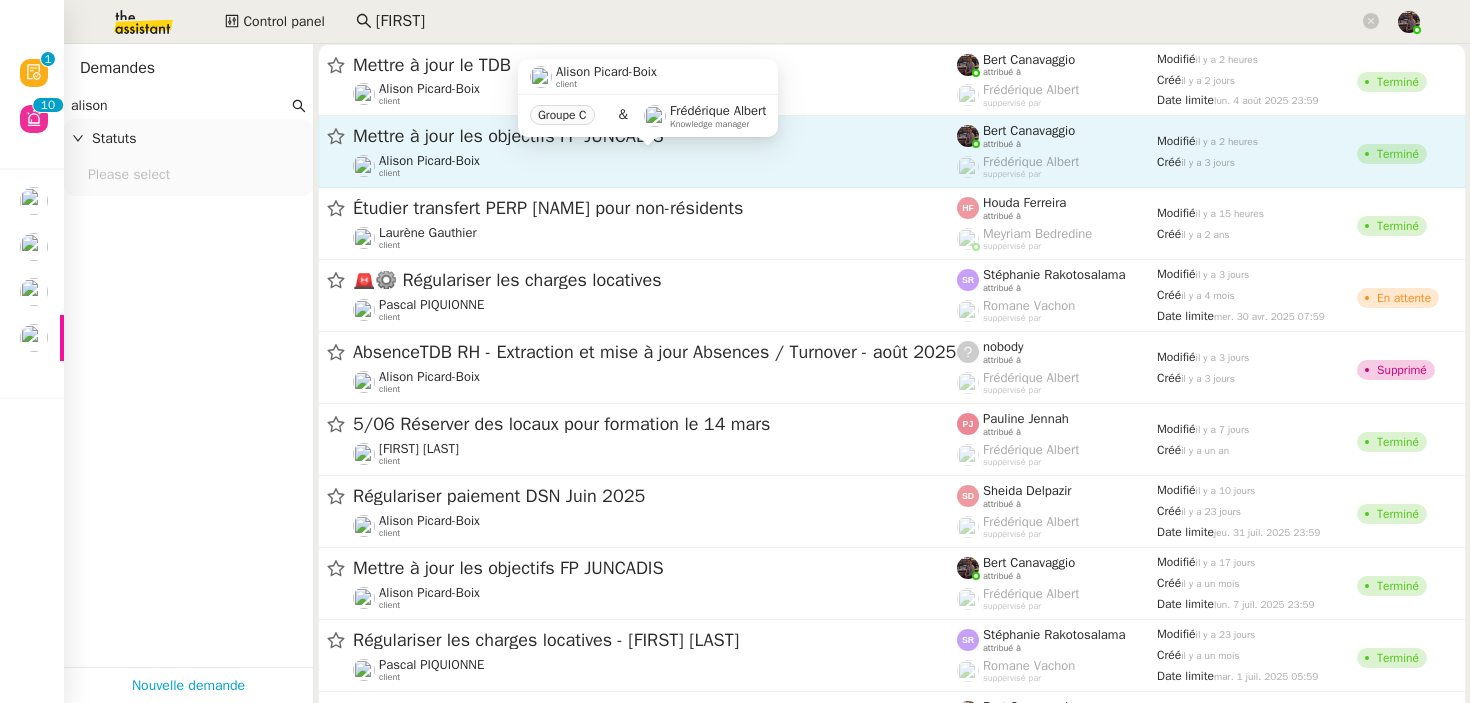 click on "[FIRST] [LAST]    client" 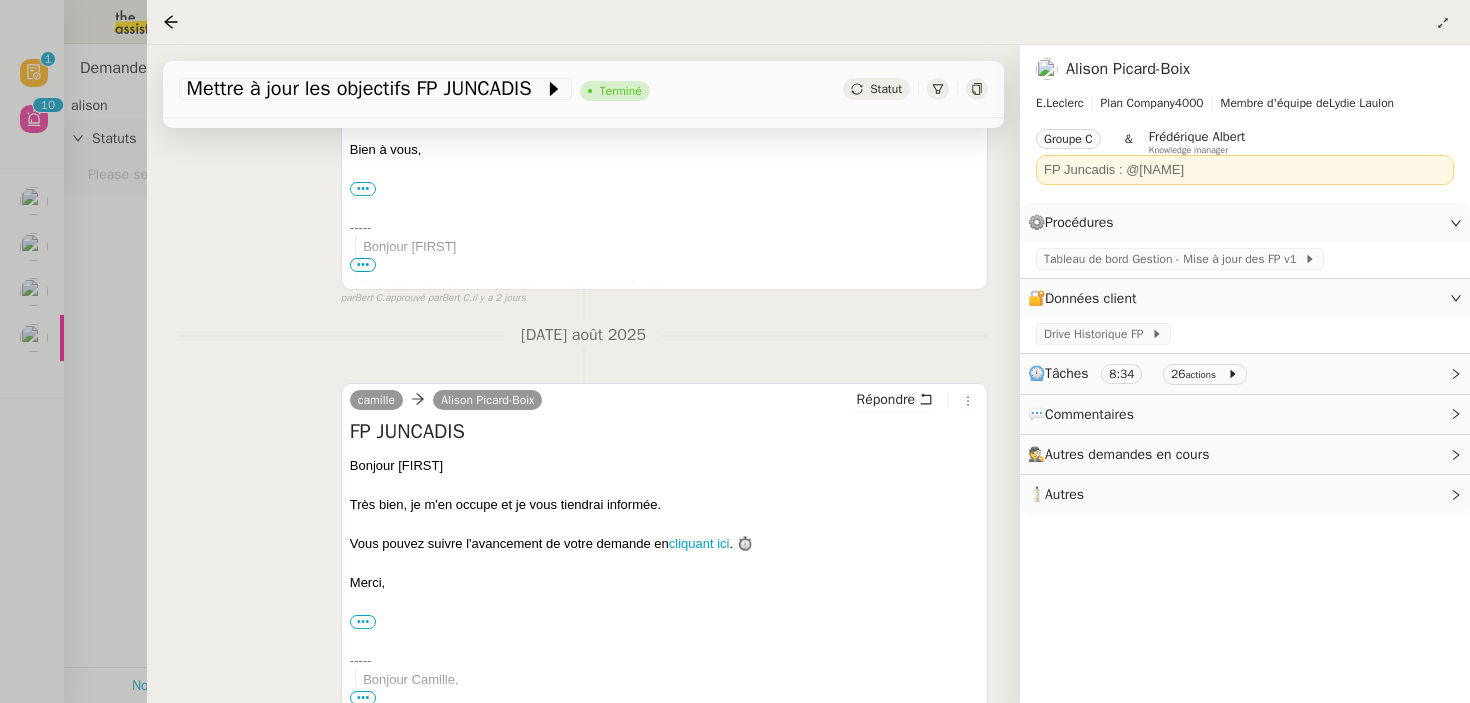 scroll, scrollTop: 1249, scrollLeft: 0, axis: vertical 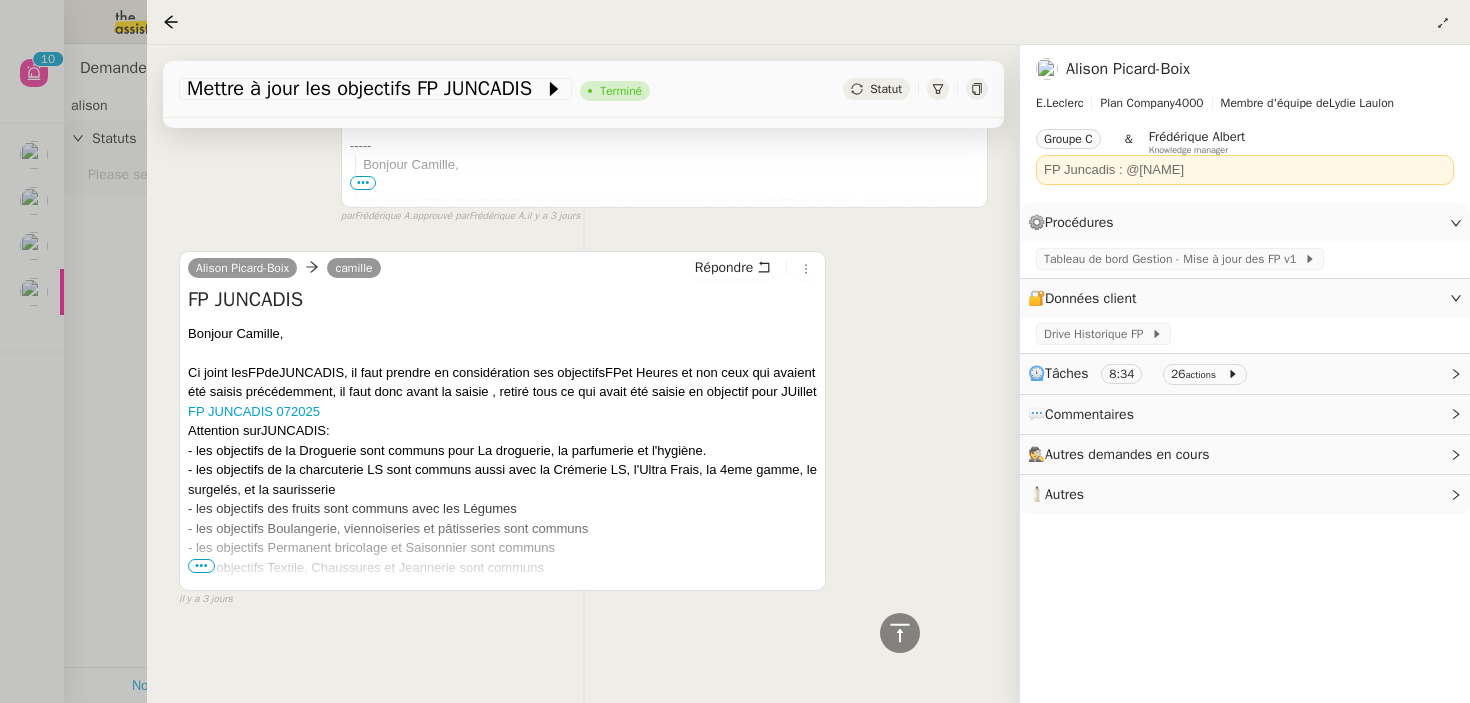 click on "🧴  Autres" 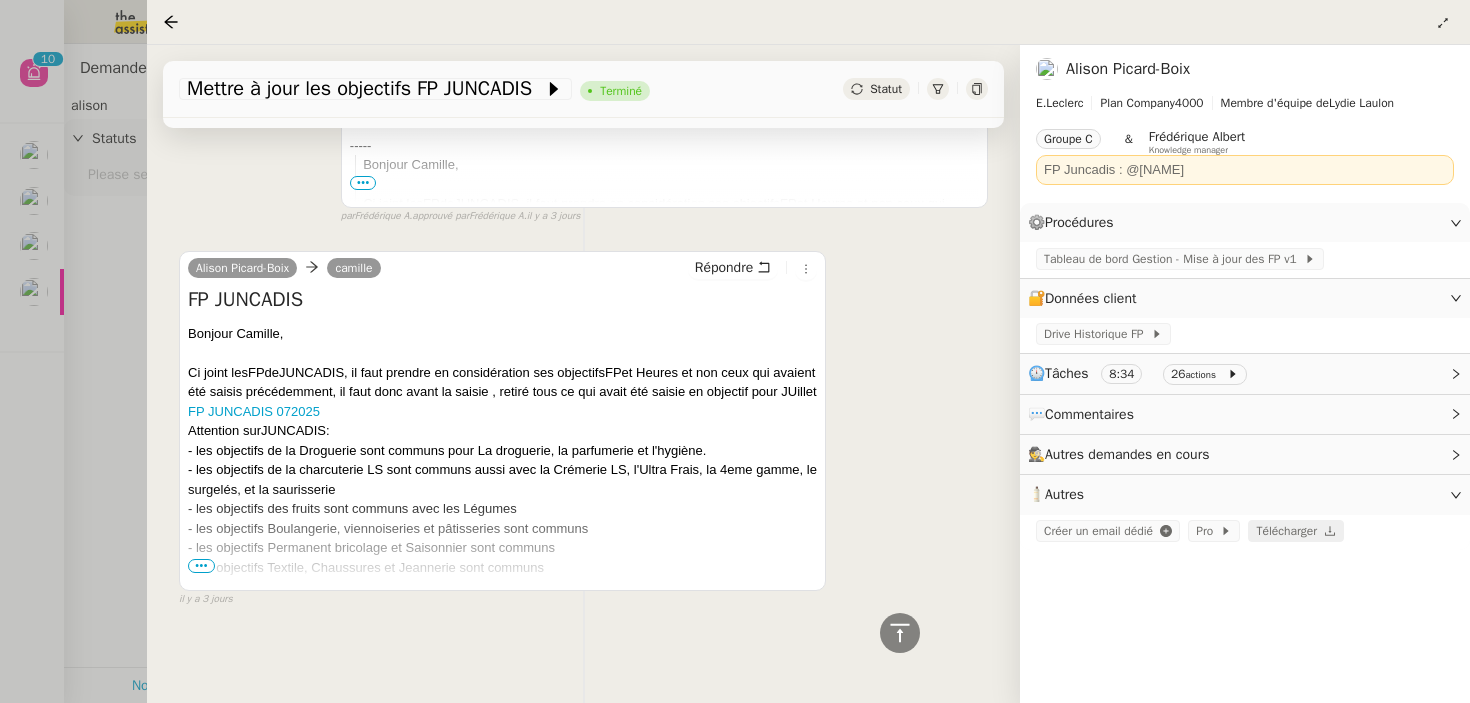 click on "Télécharger" 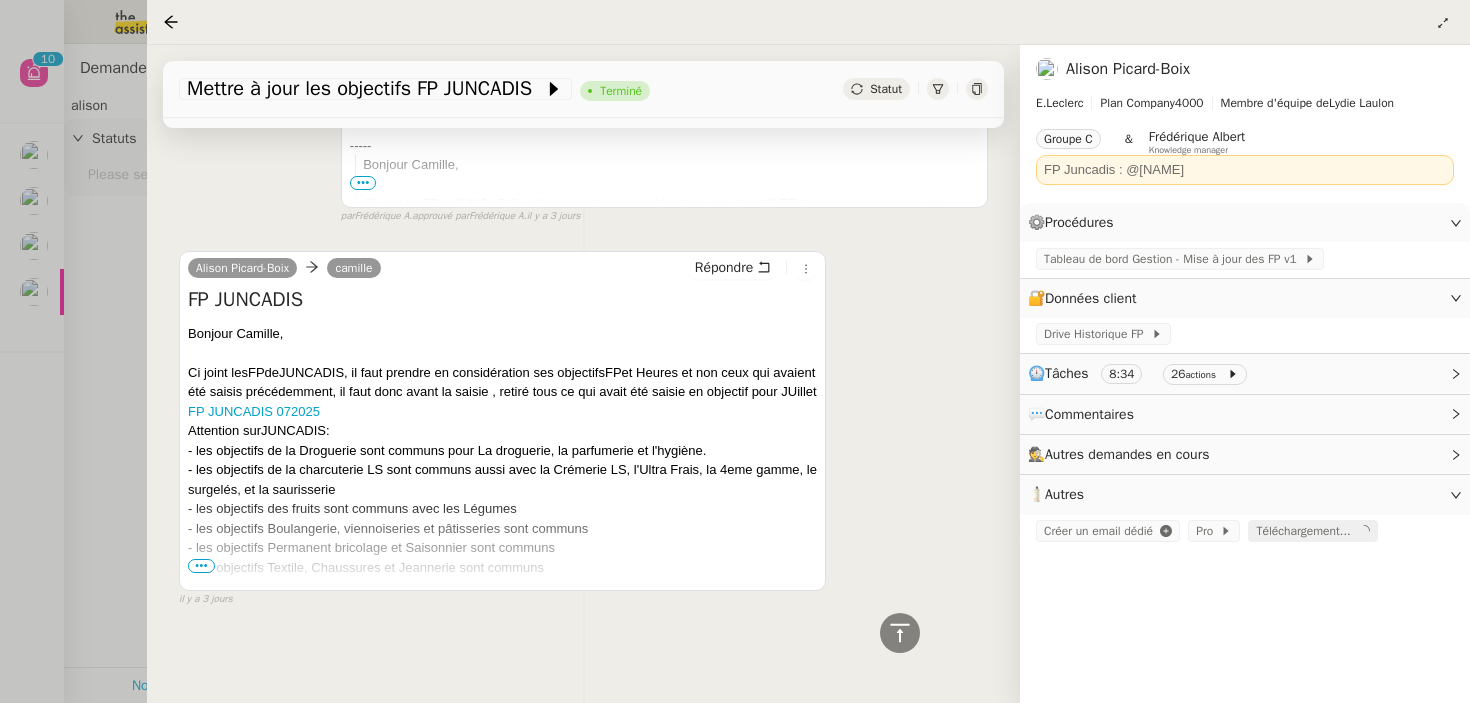 click at bounding box center (735, 351) 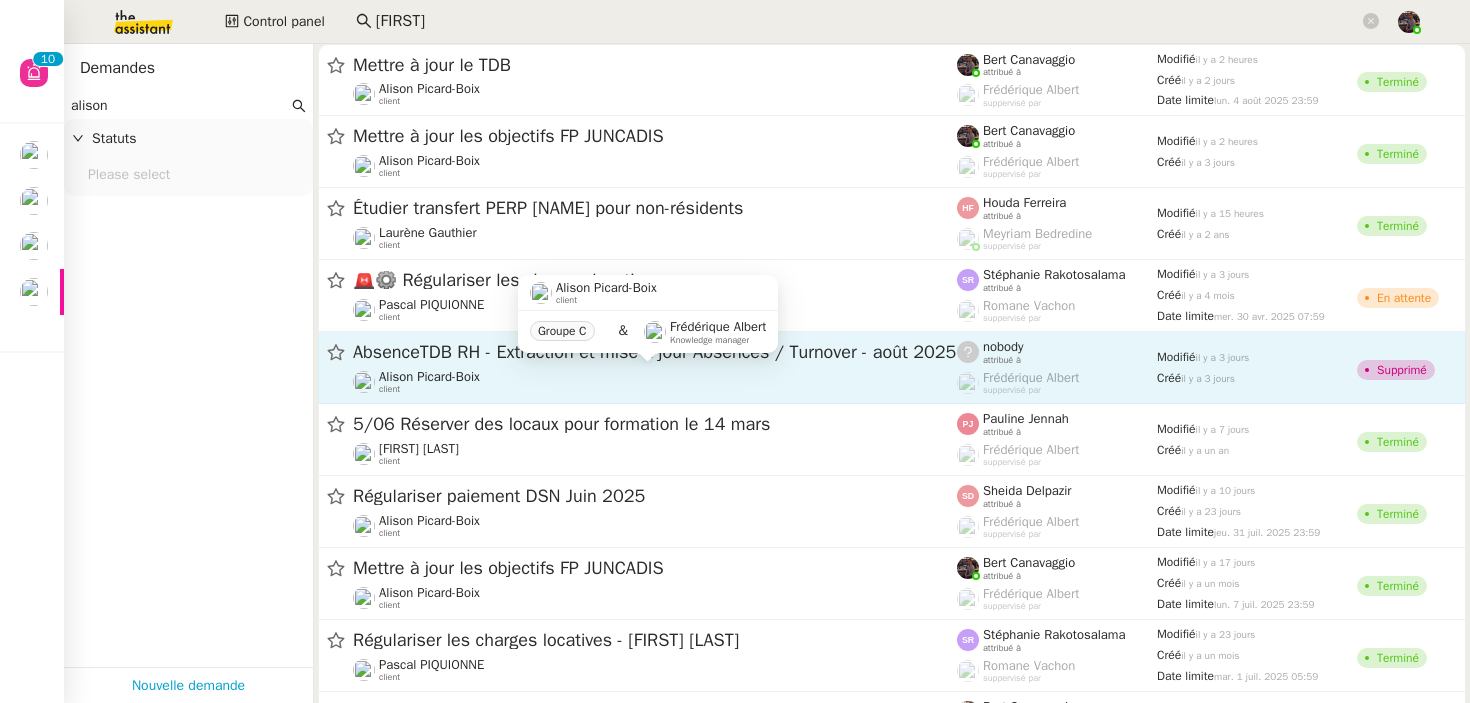 click on "[FIRST] [LAST]    client" 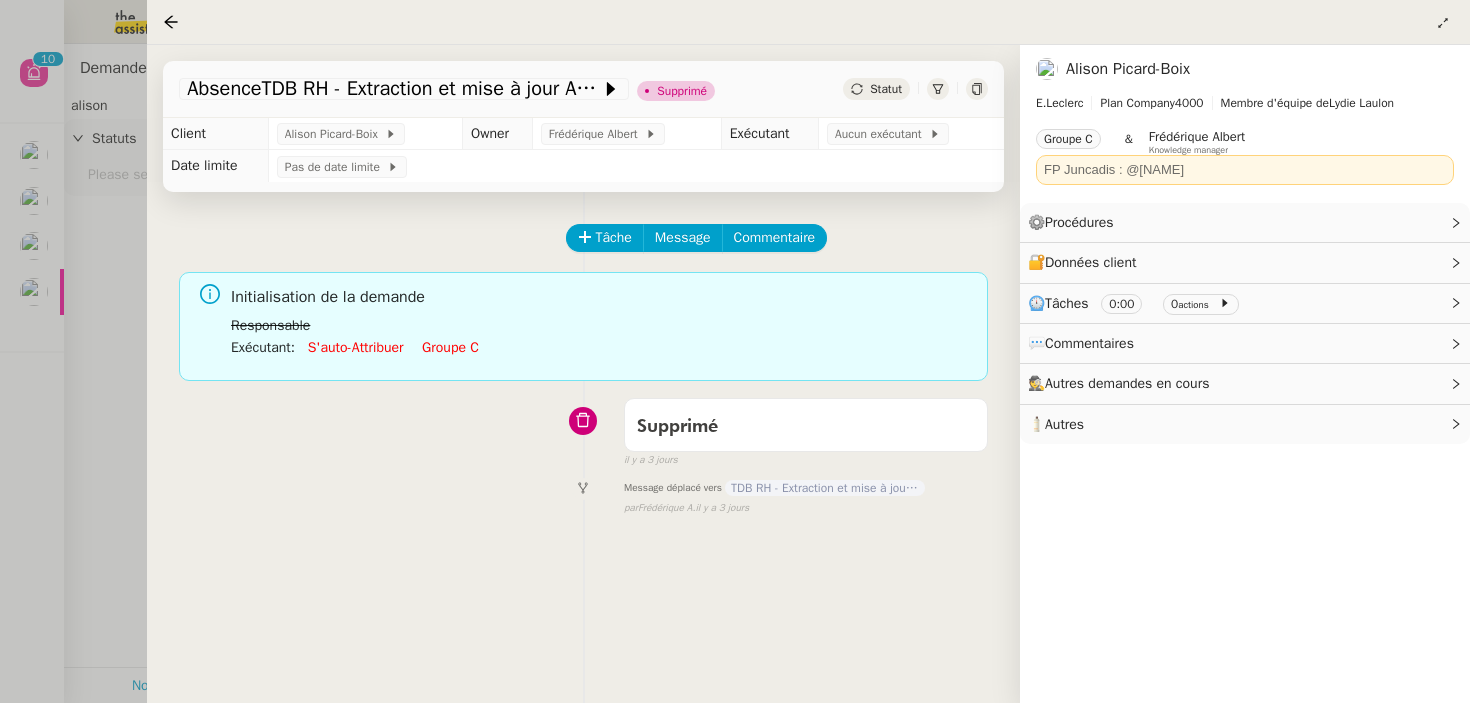 click at bounding box center (735, 351) 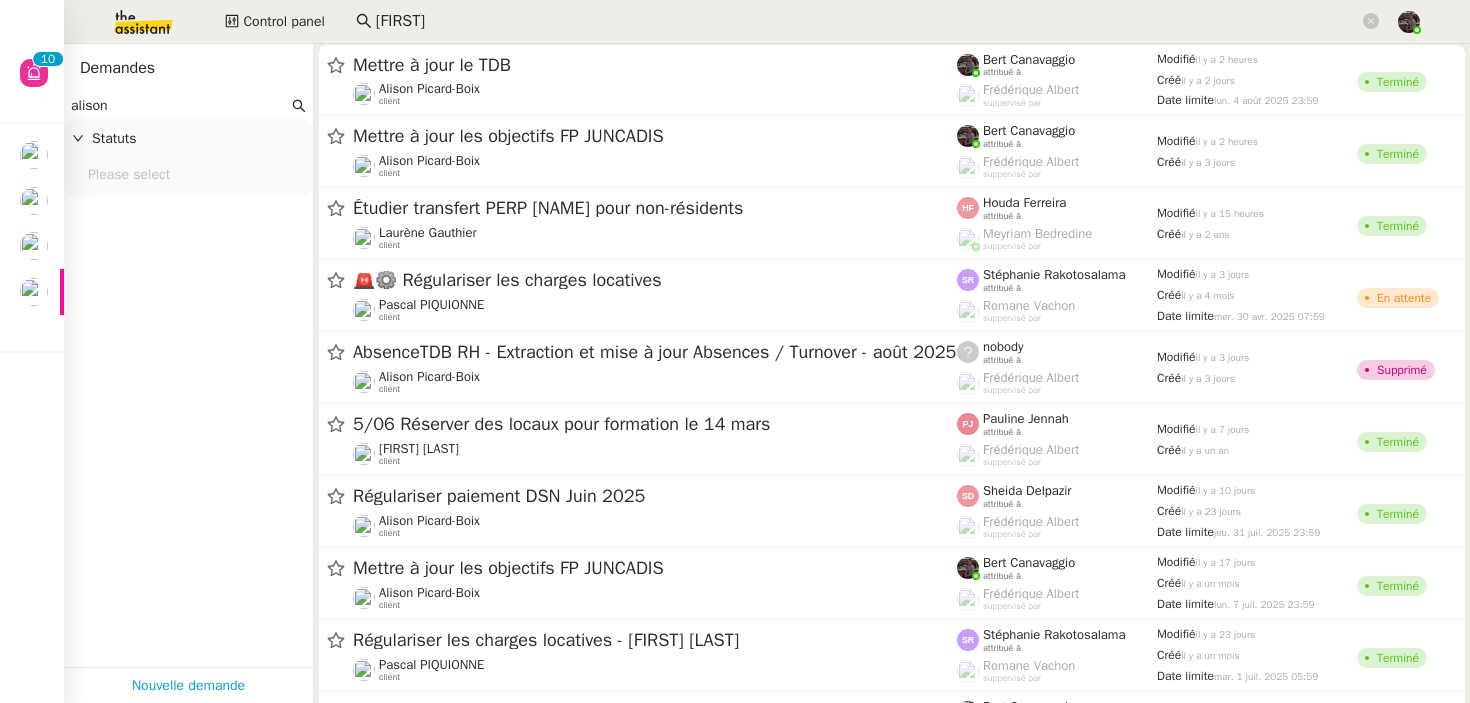 click on "alison" 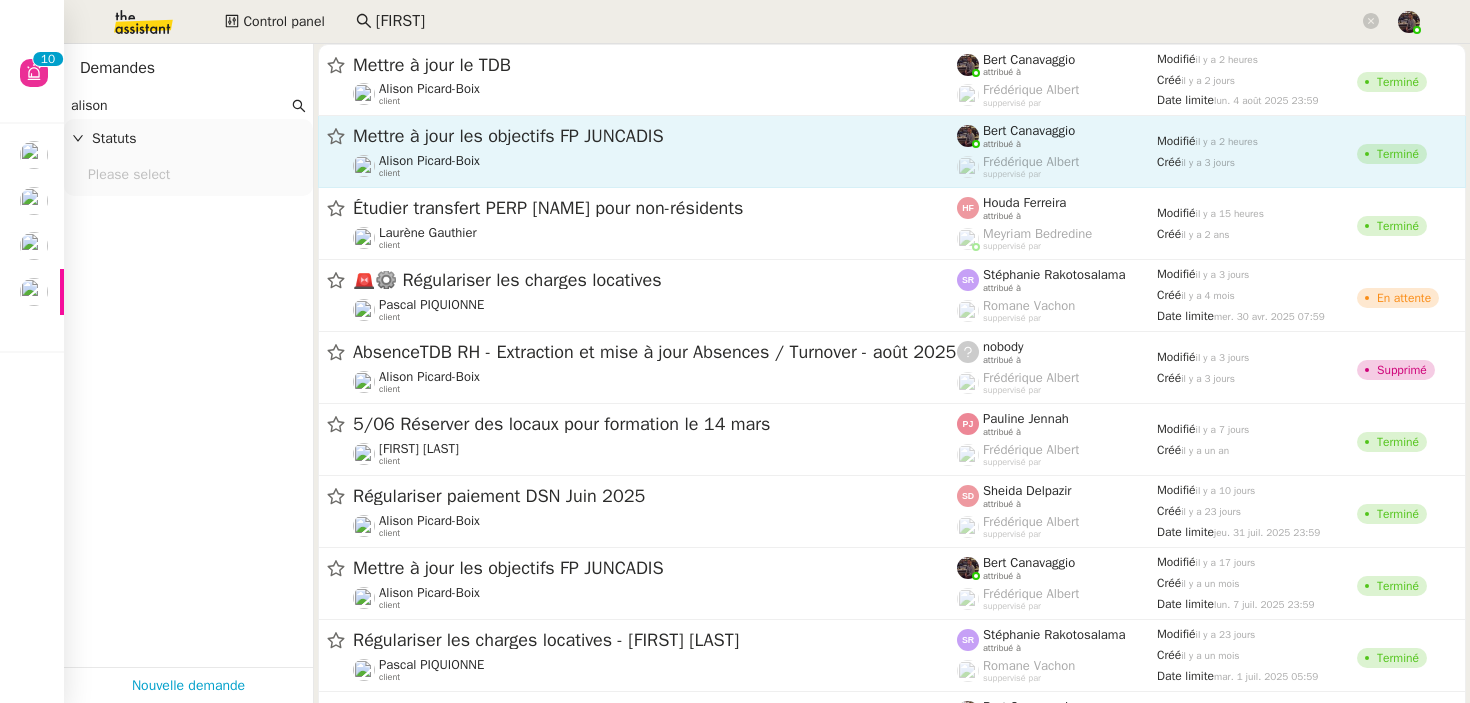 click on "Mettre à jour les objectifs FP JUNCADIS" 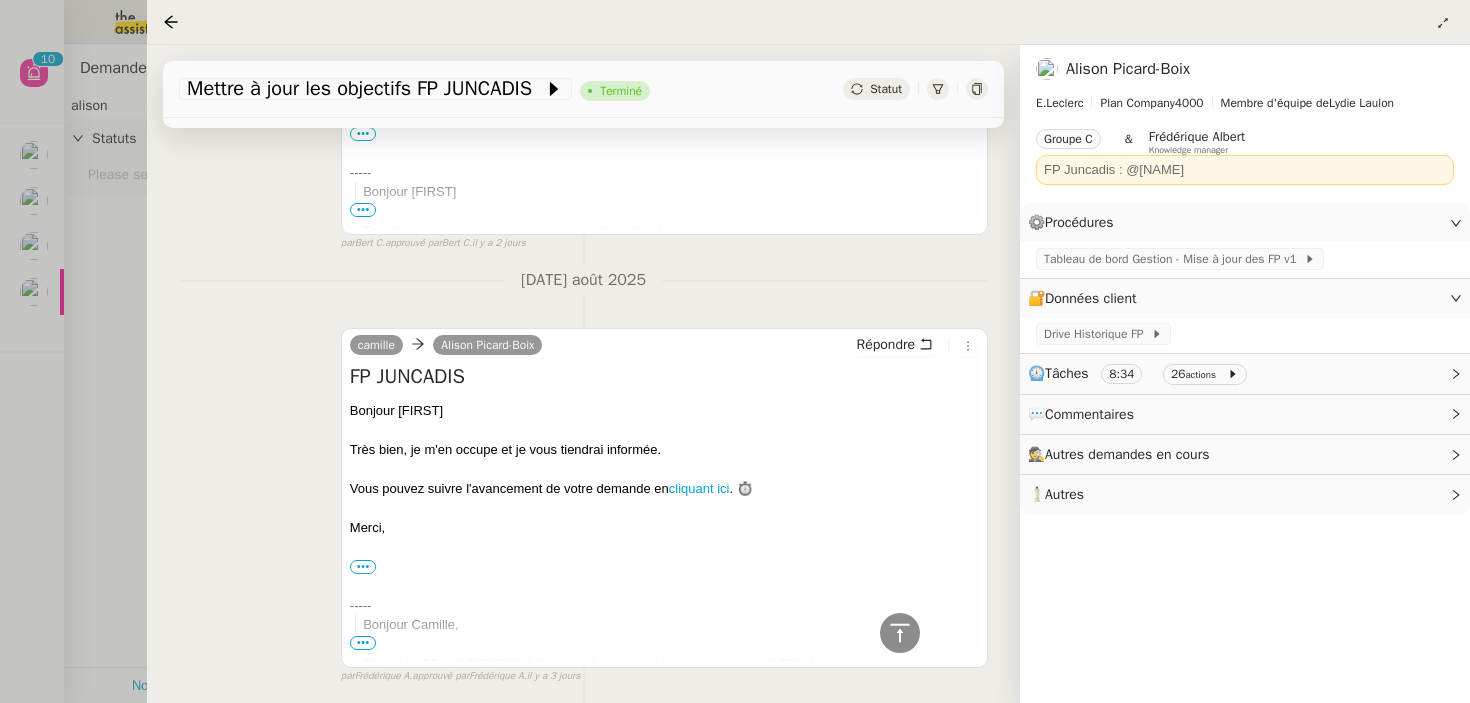 scroll, scrollTop: 1249, scrollLeft: 0, axis: vertical 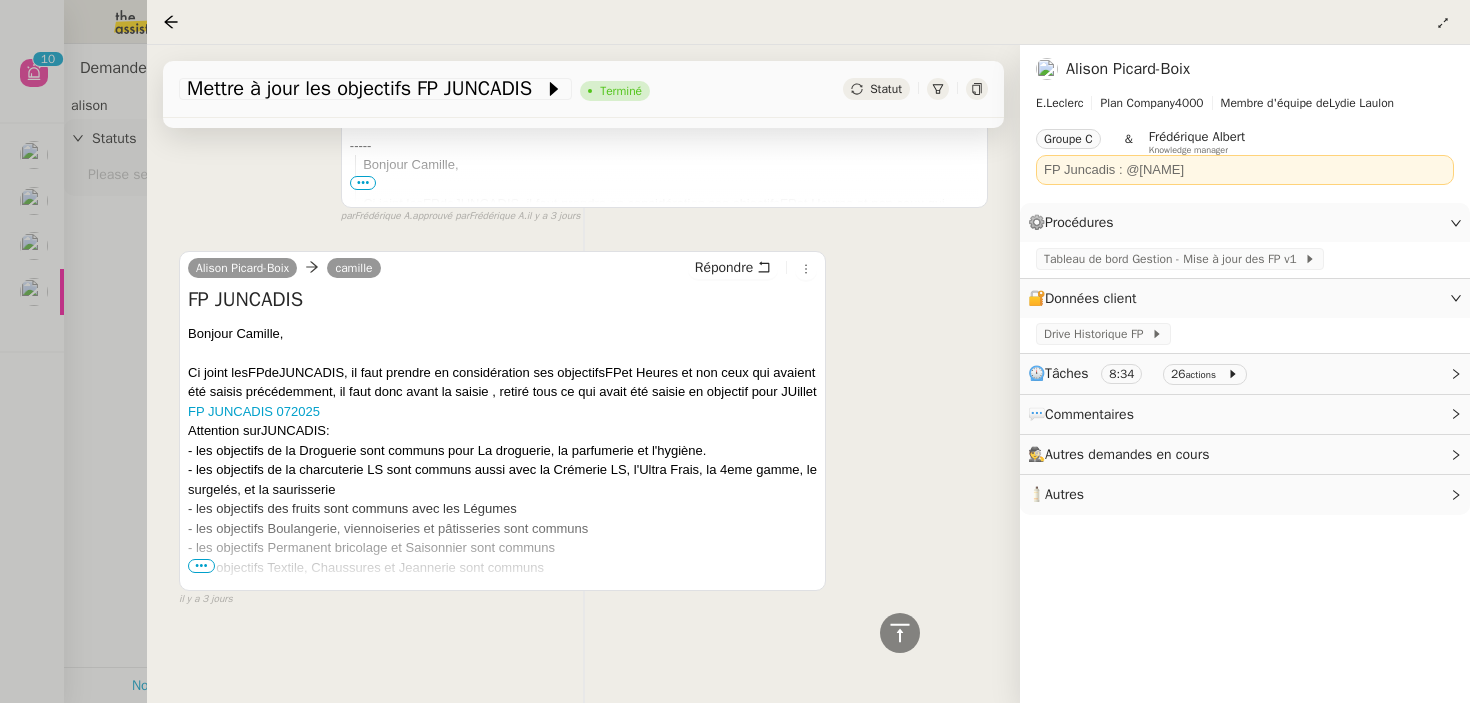 click on "•••" at bounding box center [201, 566] 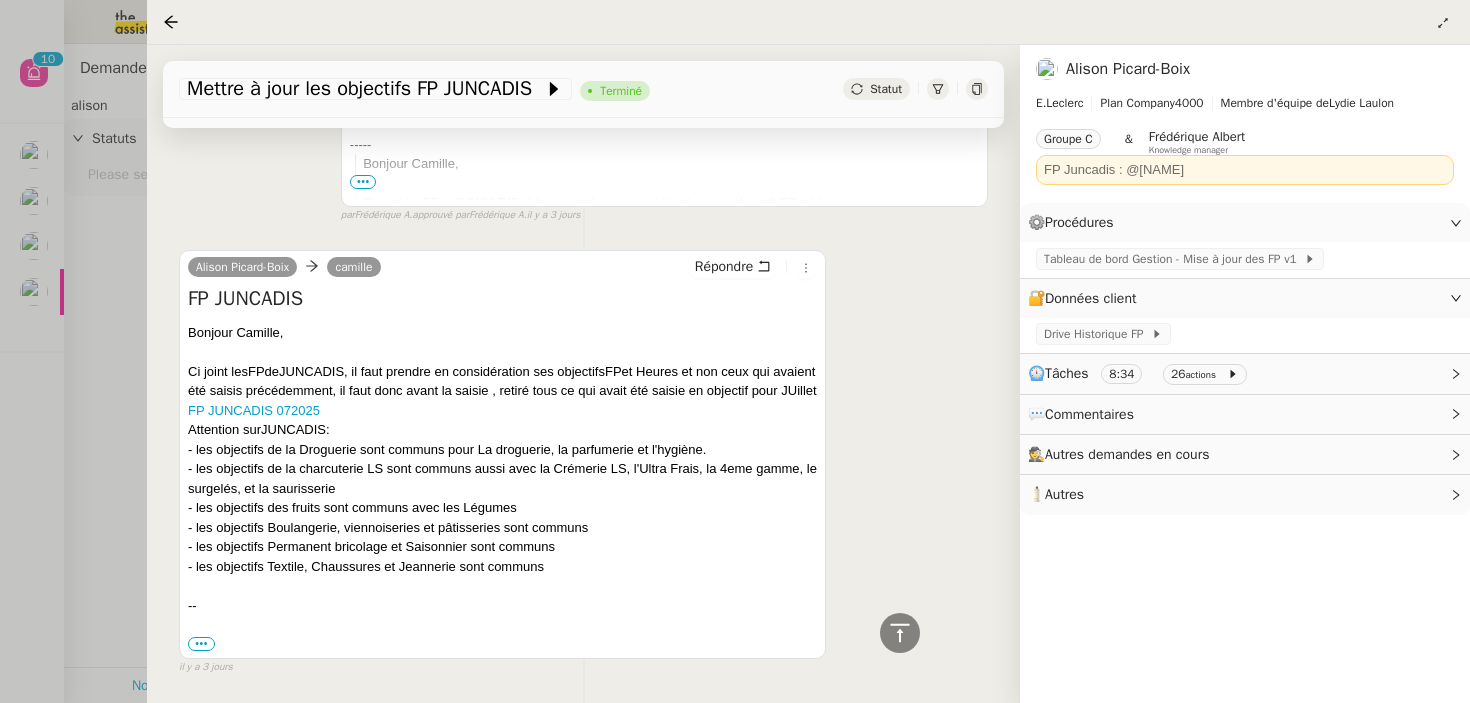 click at bounding box center [735, 351] 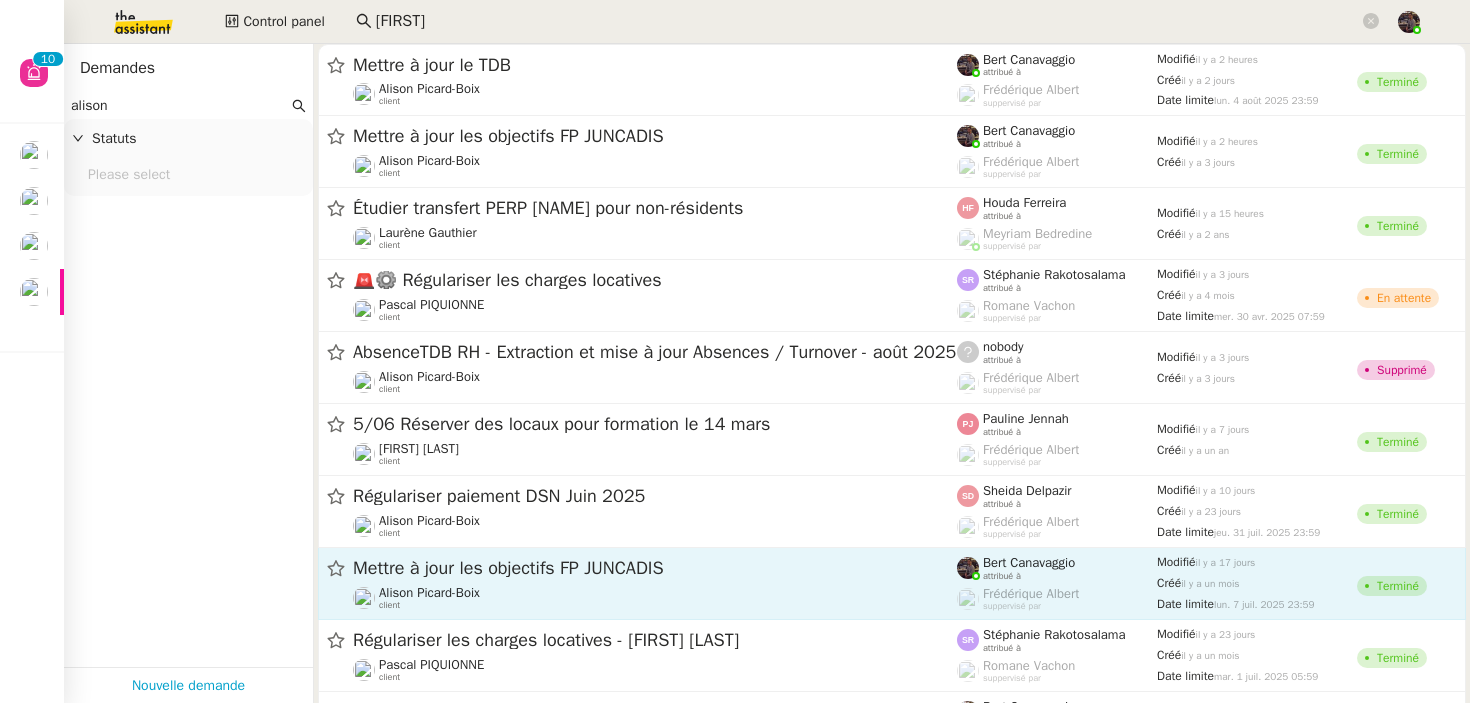 click on "Mettre à jour les objectifs FP JUNCADIS" 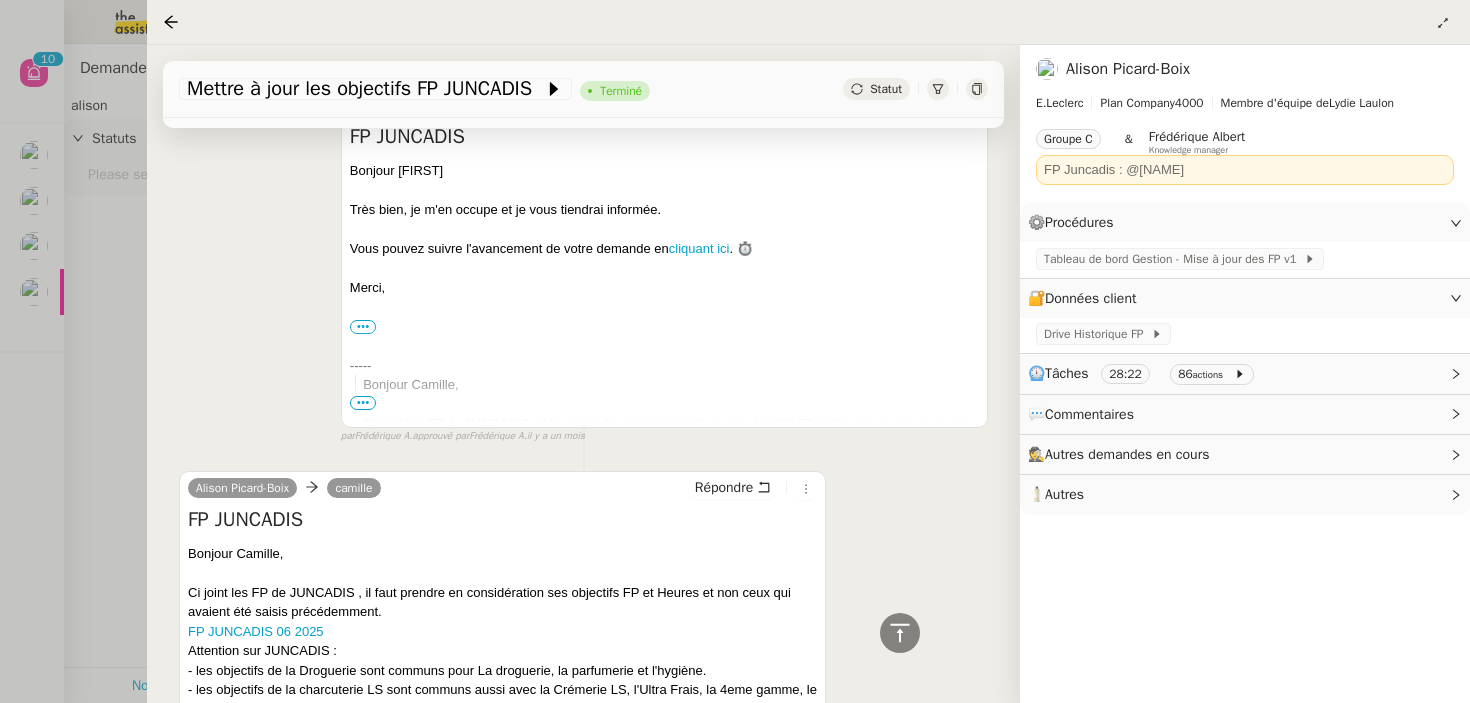 scroll, scrollTop: 2782, scrollLeft: 0, axis: vertical 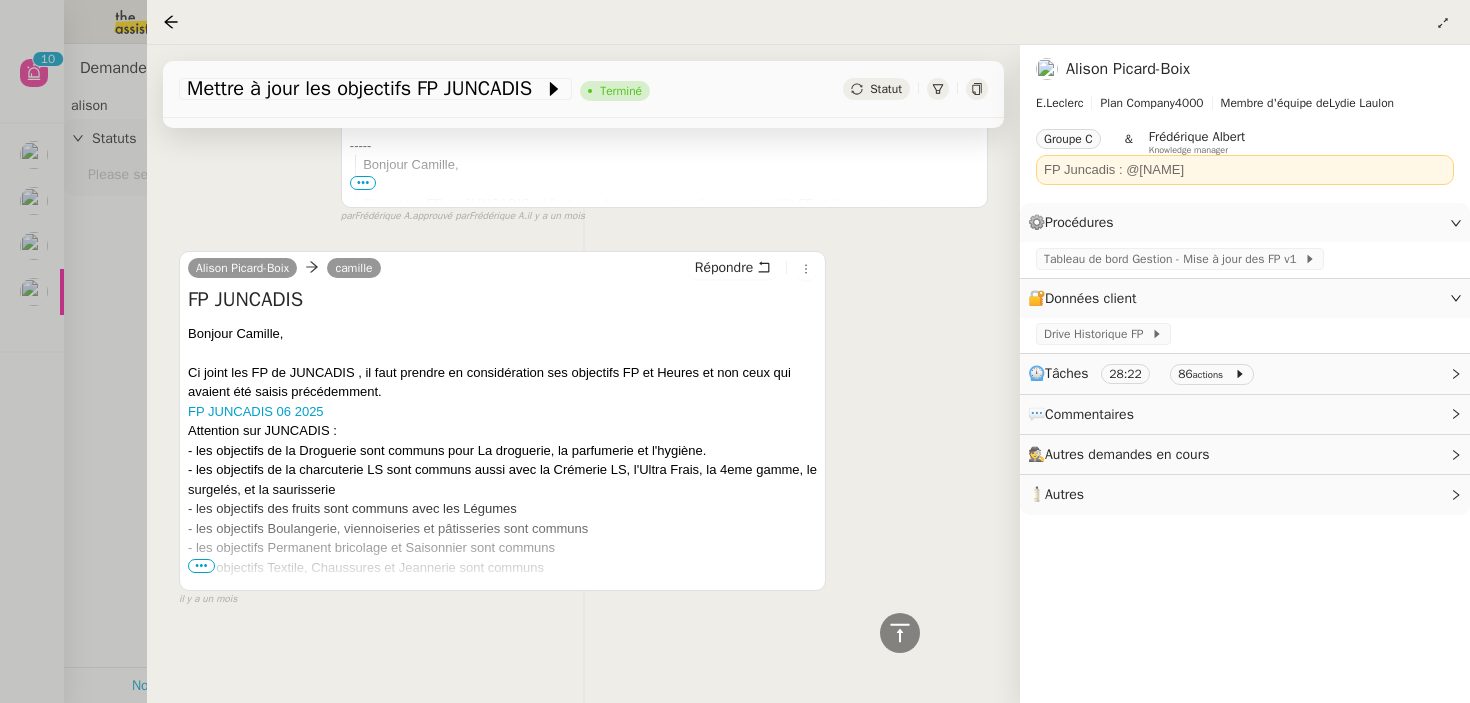 click at bounding box center [735, 351] 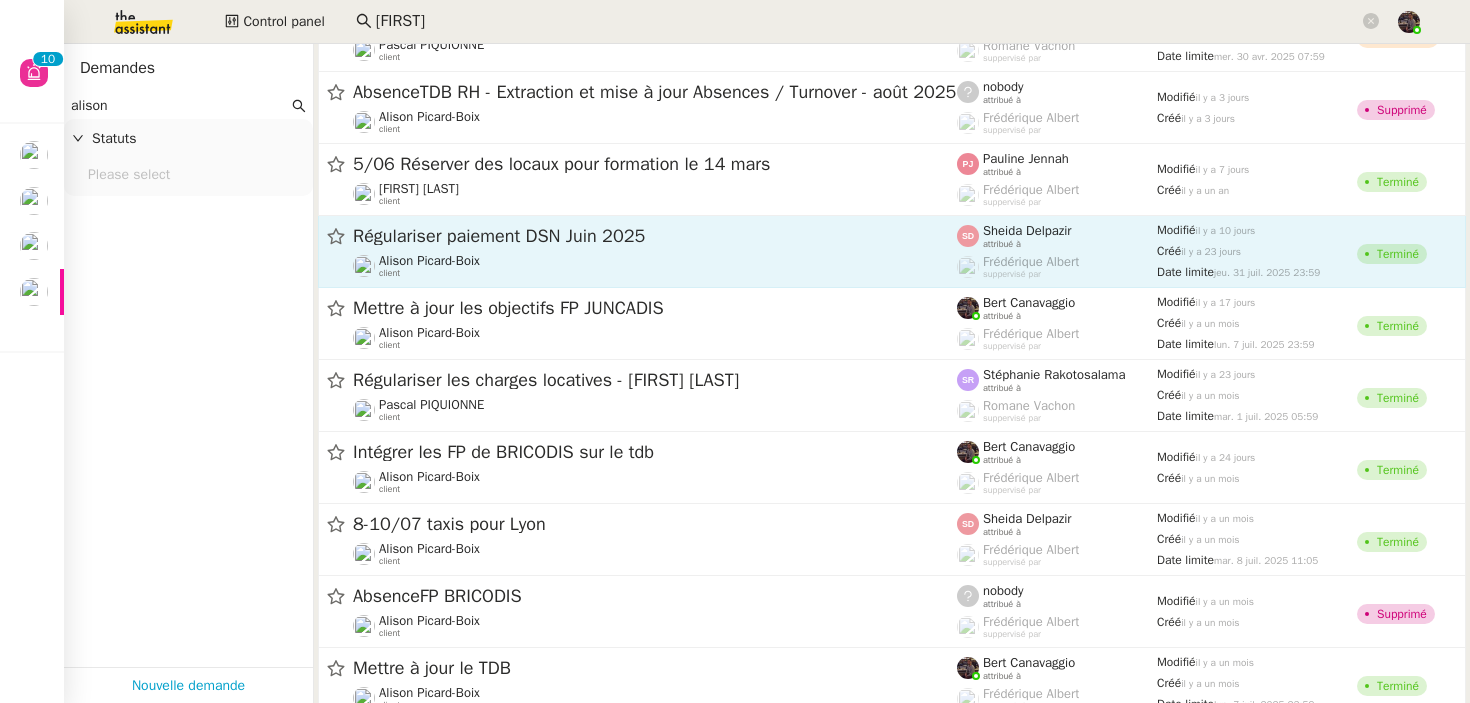 scroll, scrollTop: 272, scrollLeft: 0, axis: vertical 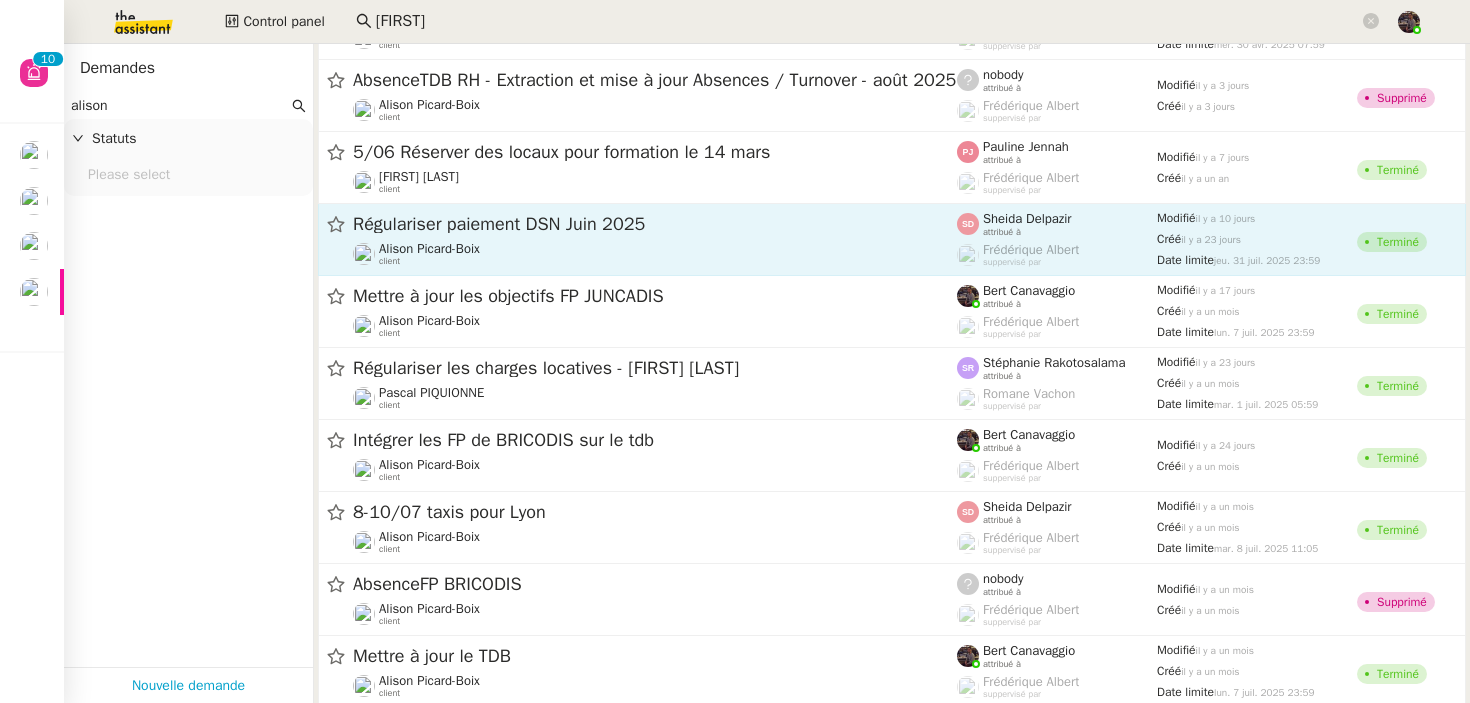 click on "[FIRST] [LAST]    client" 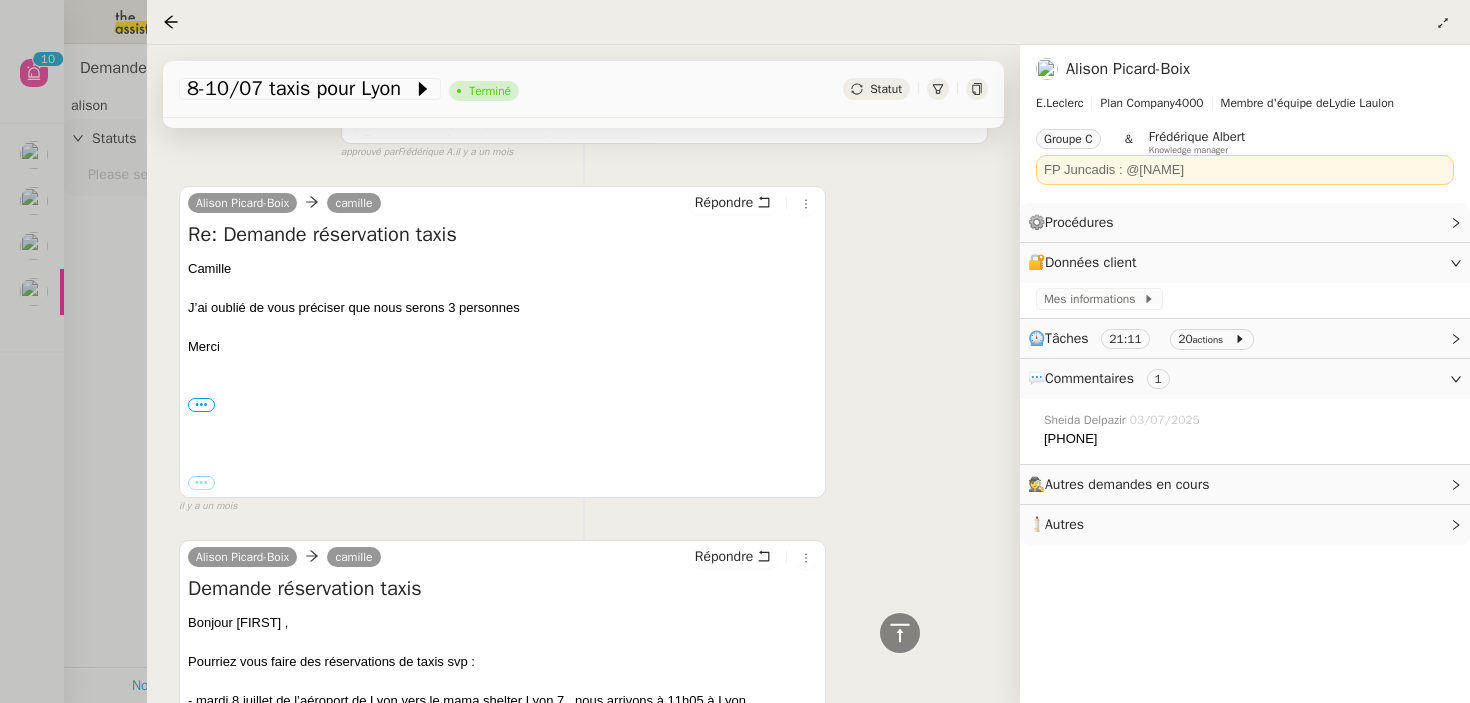 scroll, scrollTop: 2044, scrollLeft: 0, axis: vertical 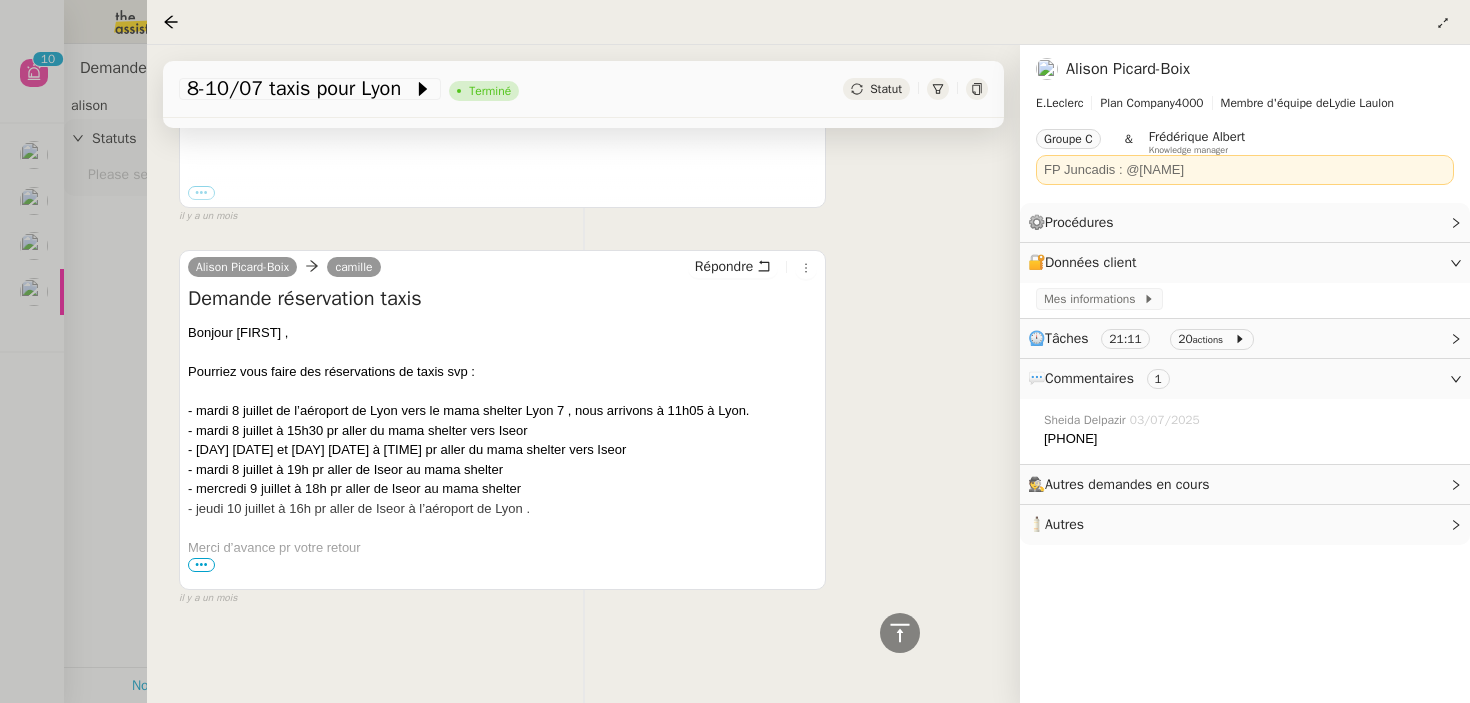 click on "•••" at bounding box center [201, 565] 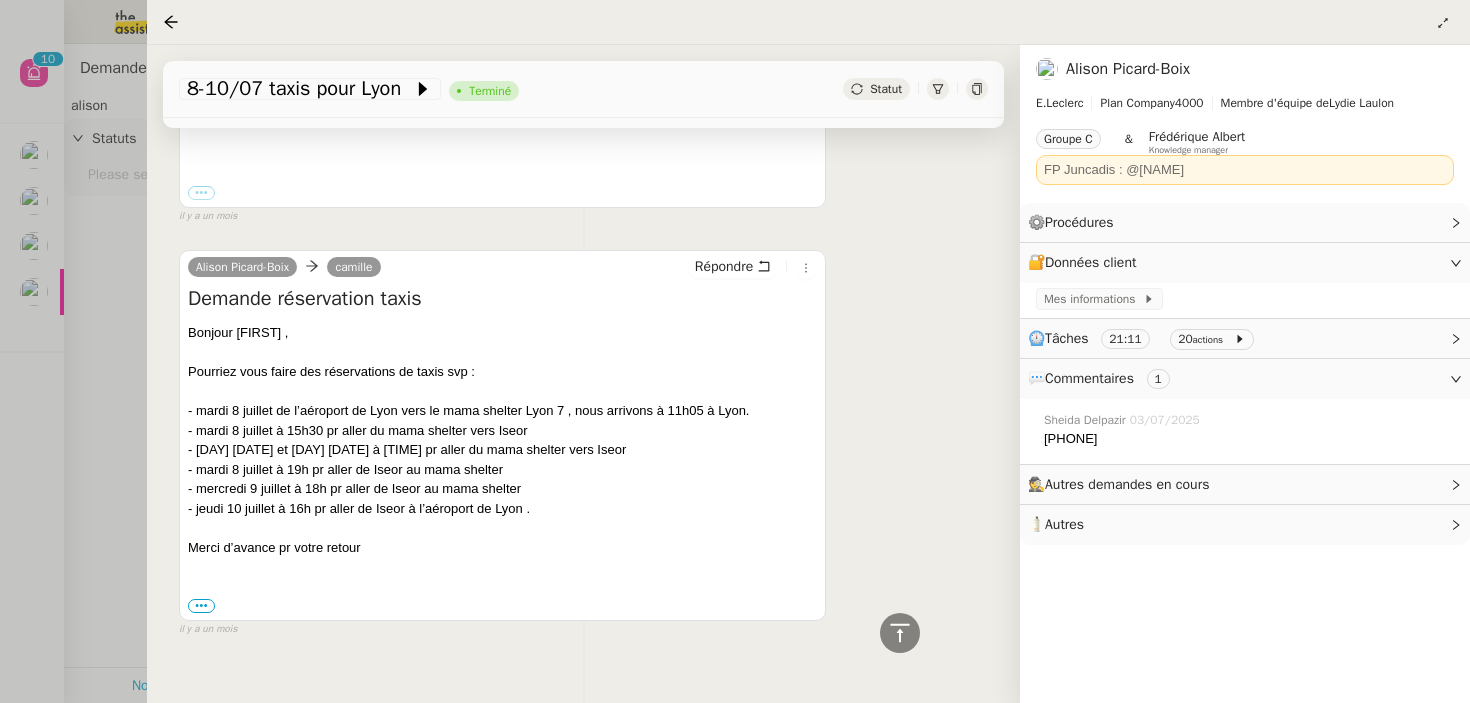 click at bounding box center [735, 351] 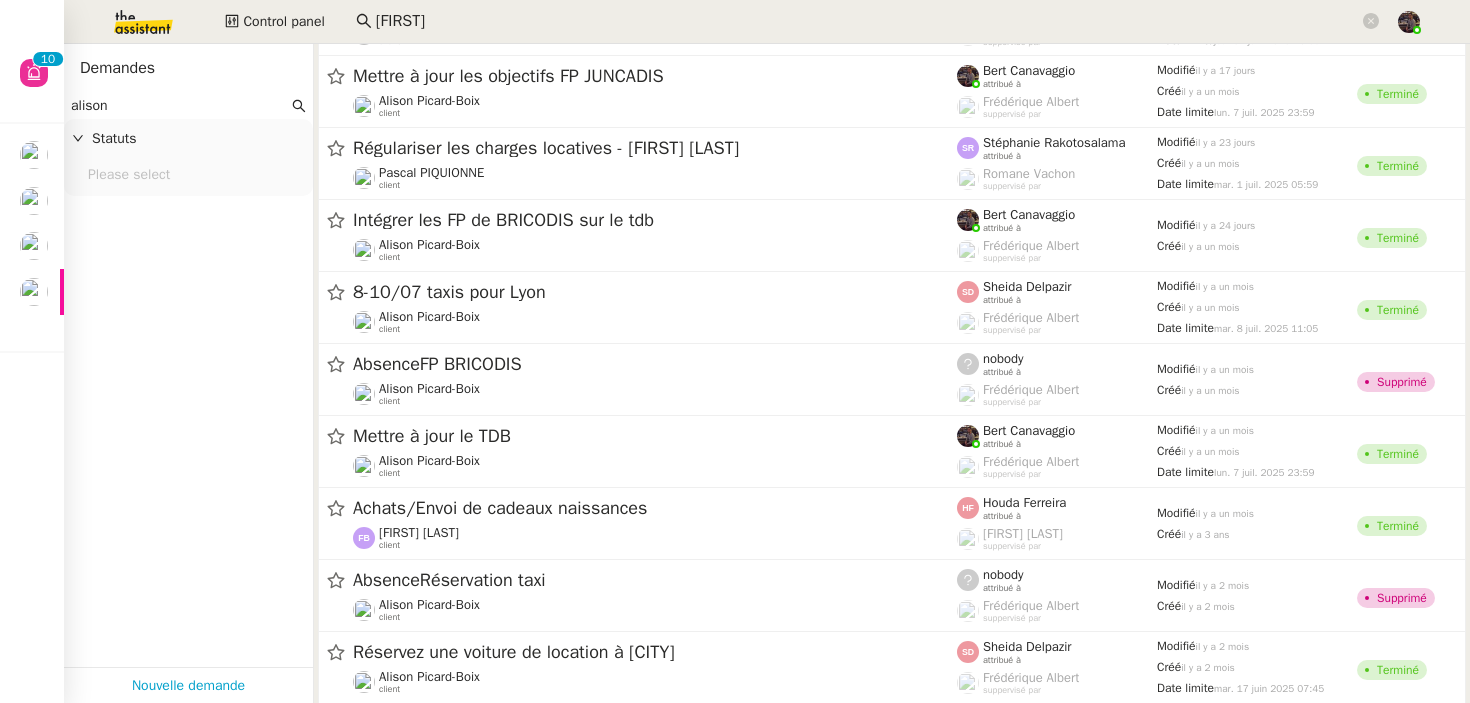 scroll, scrollTop: 533, scrollLeft: 0, axis: vertical 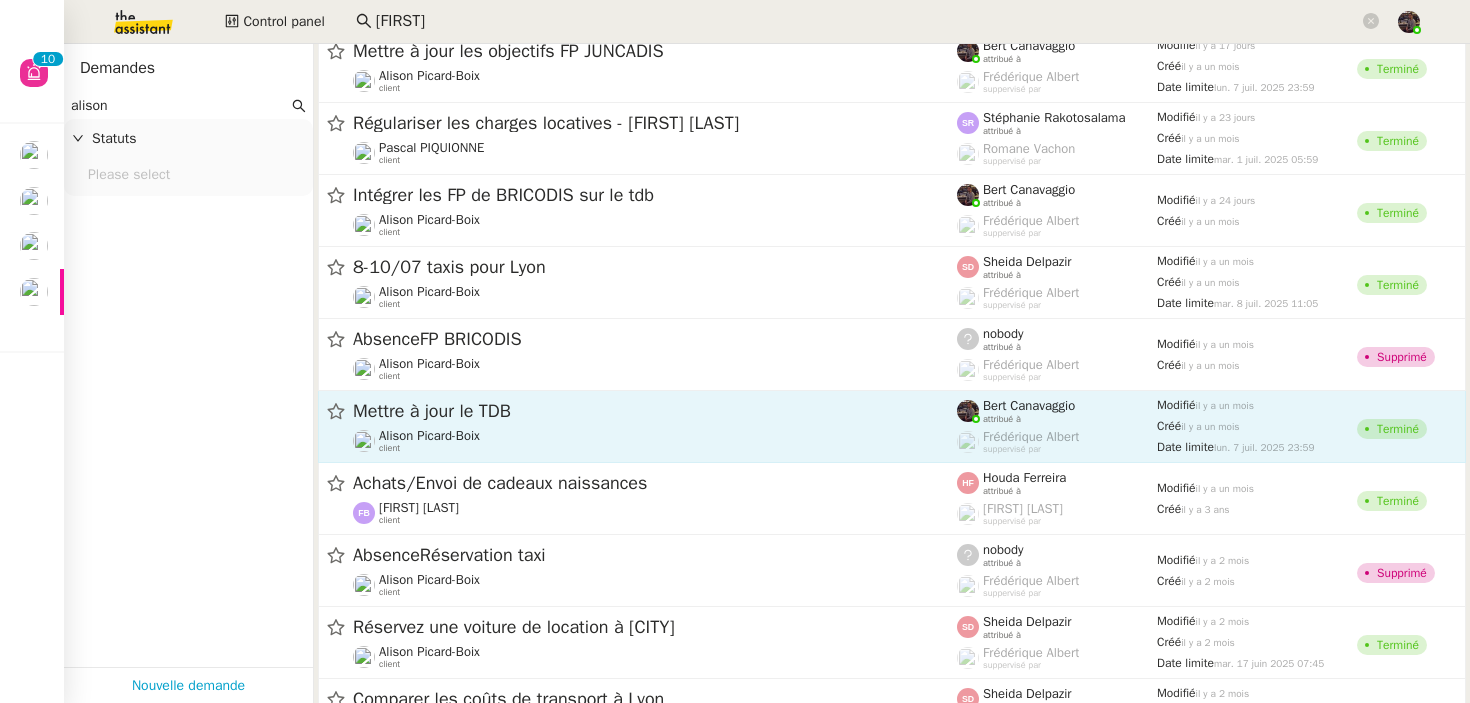 click on "Mettre à jour le TDB" 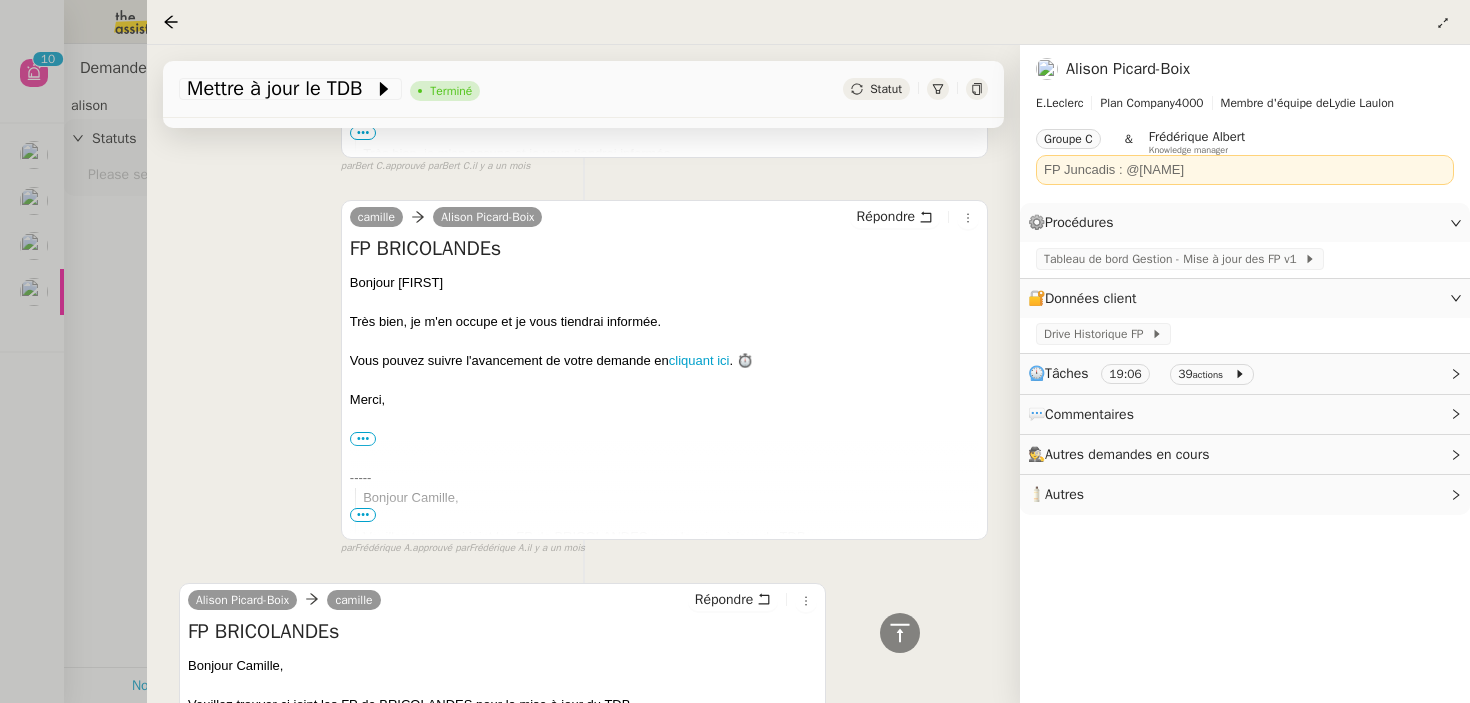 scroll, scrollTop: 1131, scrollLeft: 0, axis: vertical 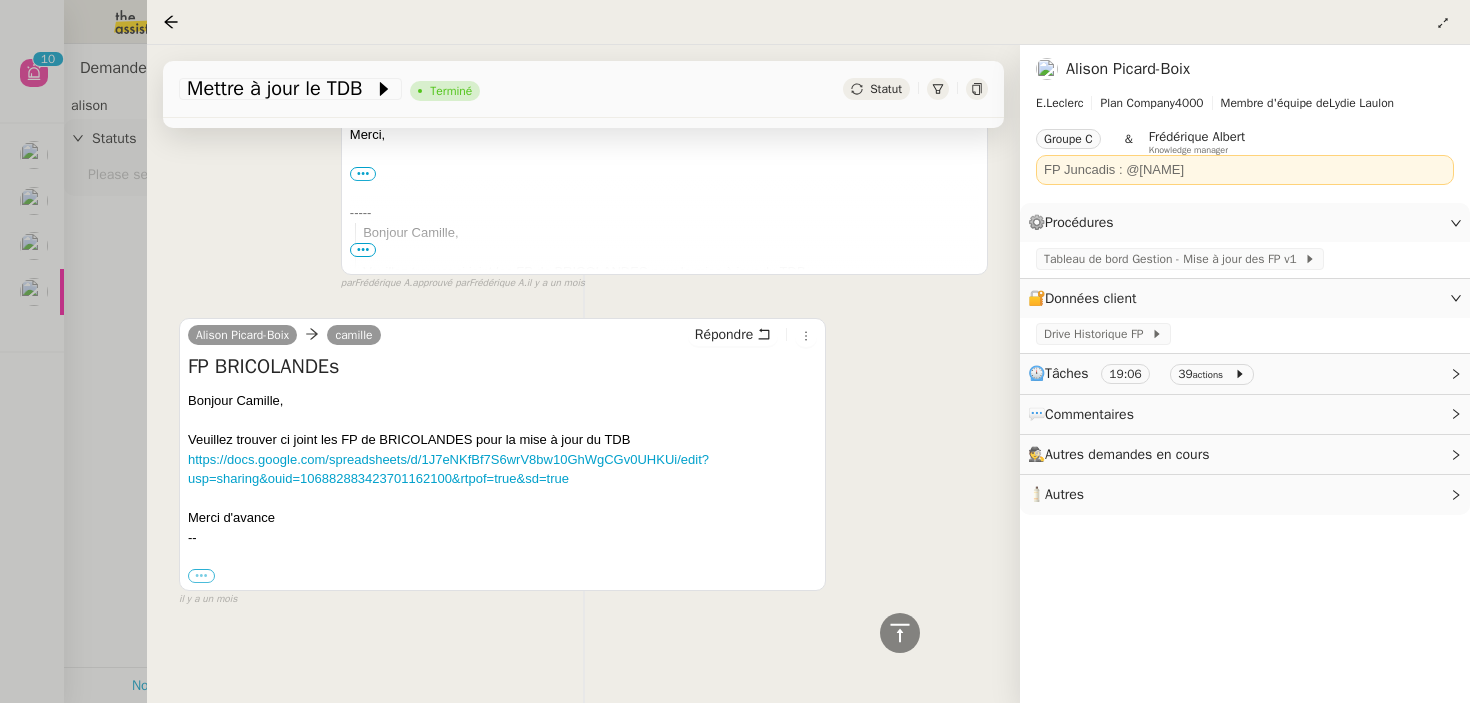 click on "•••" at bounding box center [201, 576] 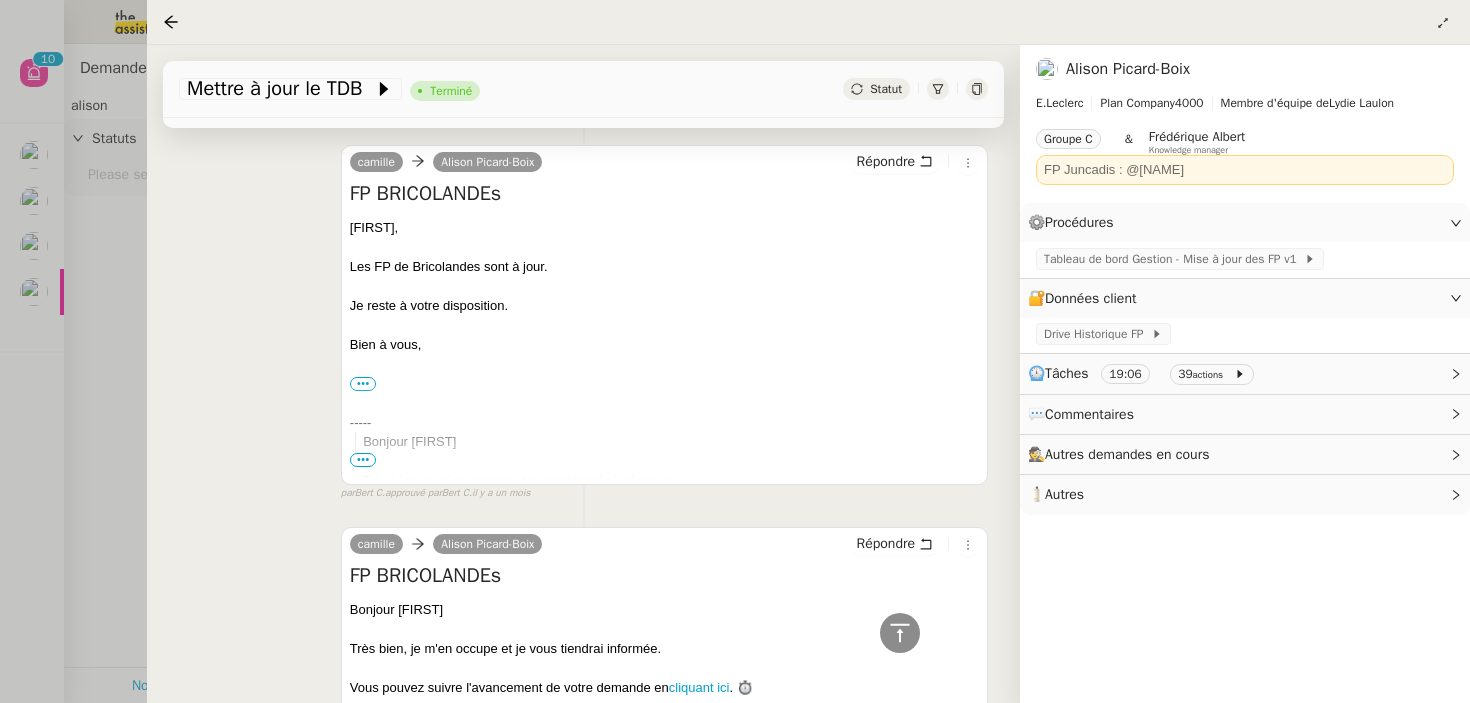 scroll, scrollTop: 552, scrollLeft: 0, axis: vertical 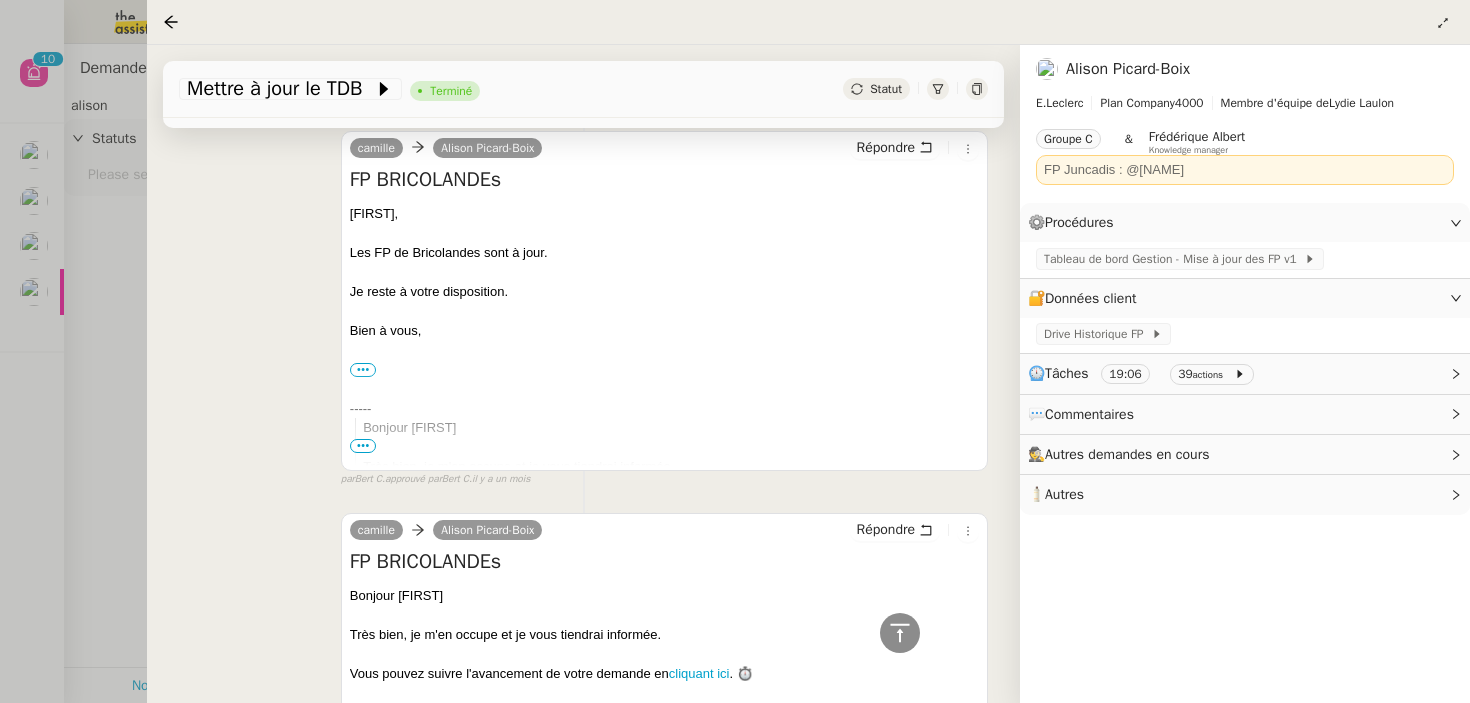 click on "🧴  Autres" 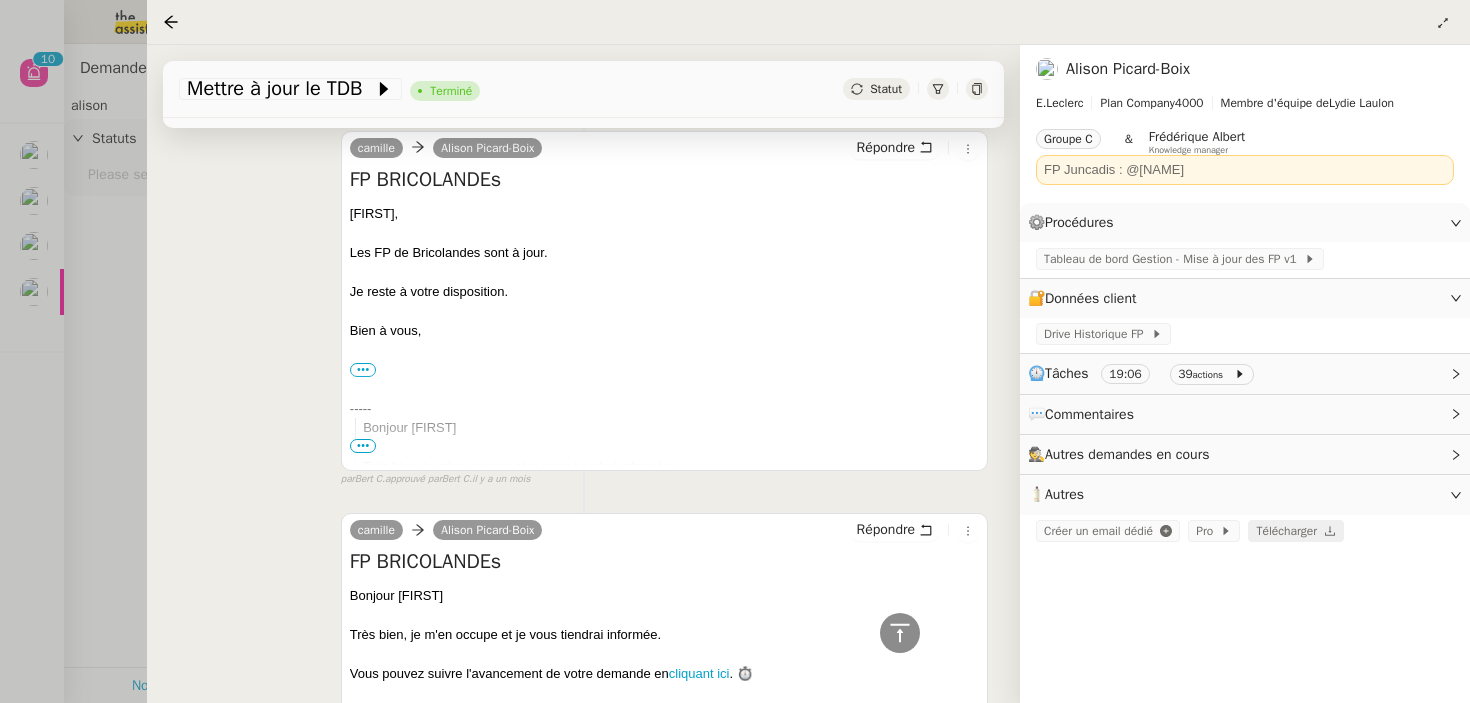 click on "Télécharger" 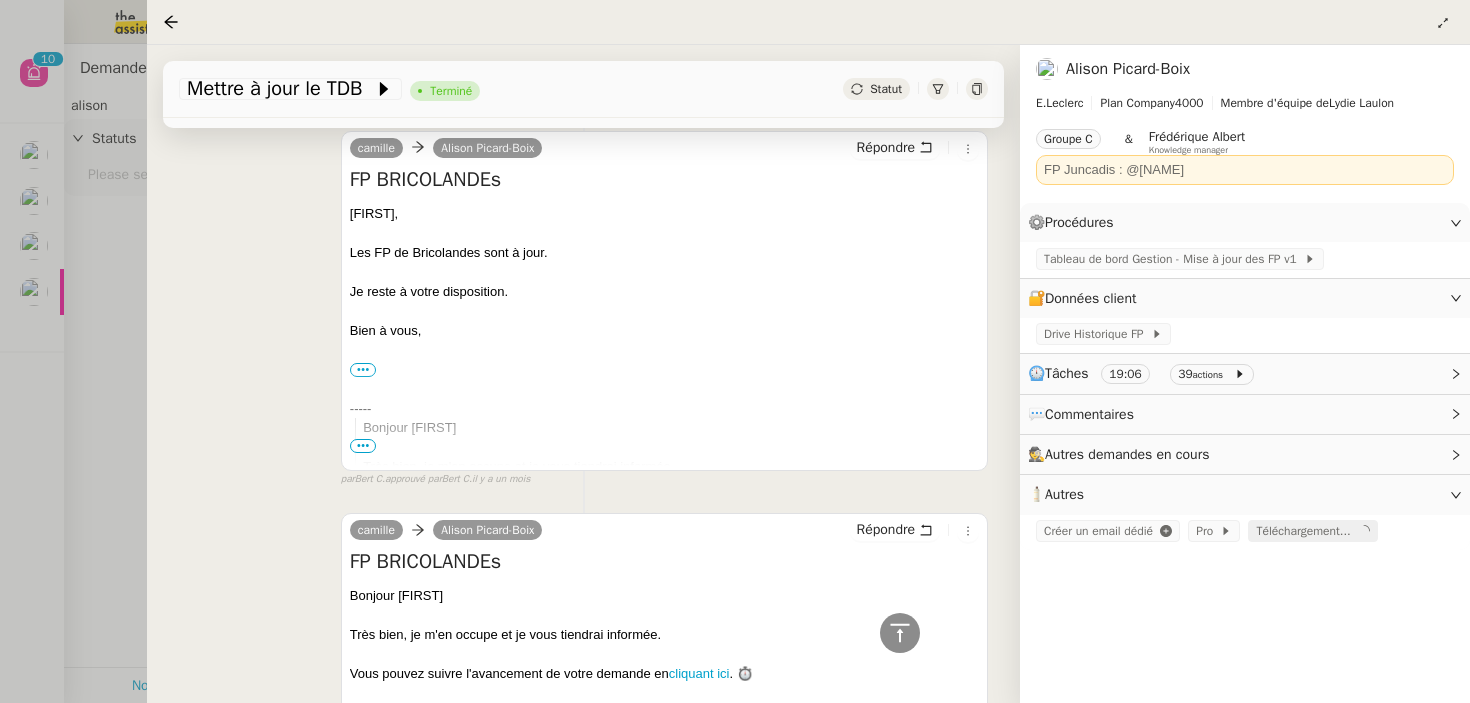 click at bounding box center [735, 351] 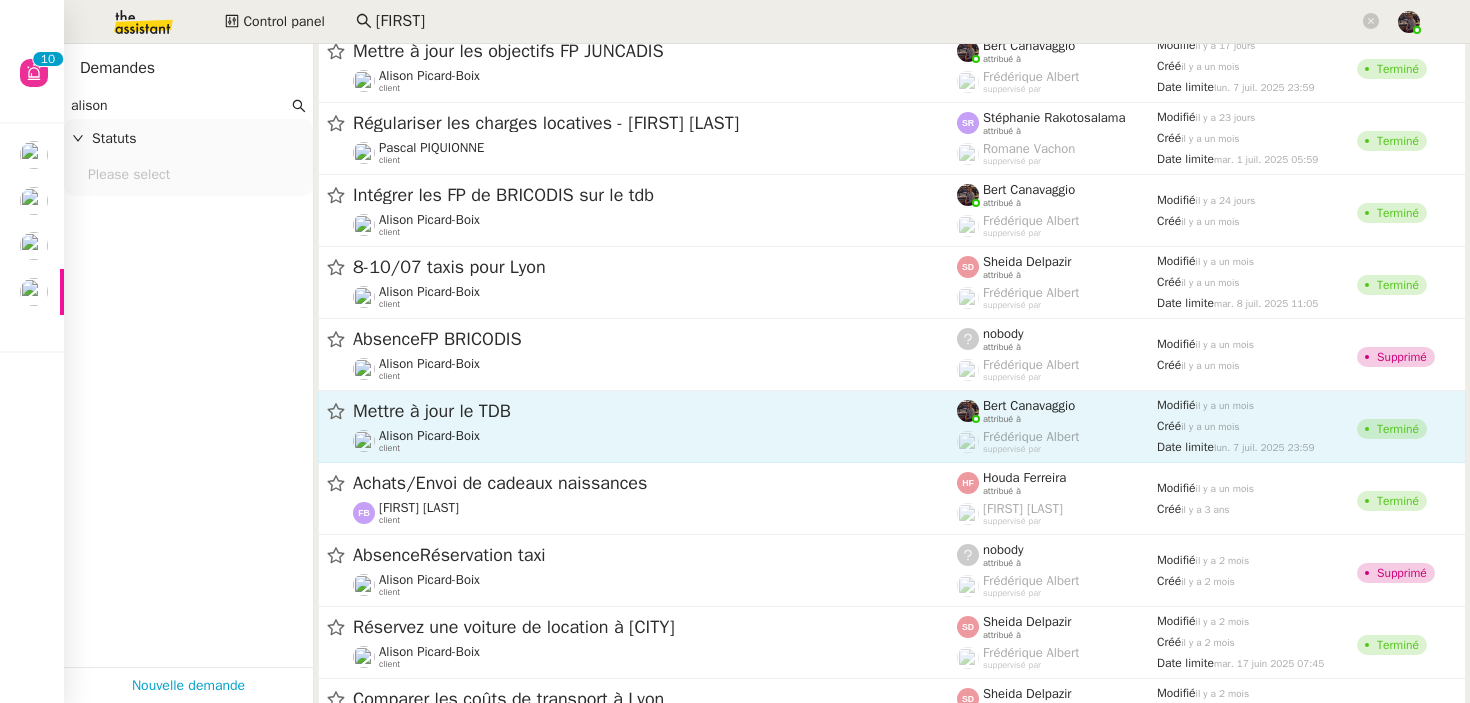 scroll, scrollTop: 1150, scrollLeft: 0, axis: vertical 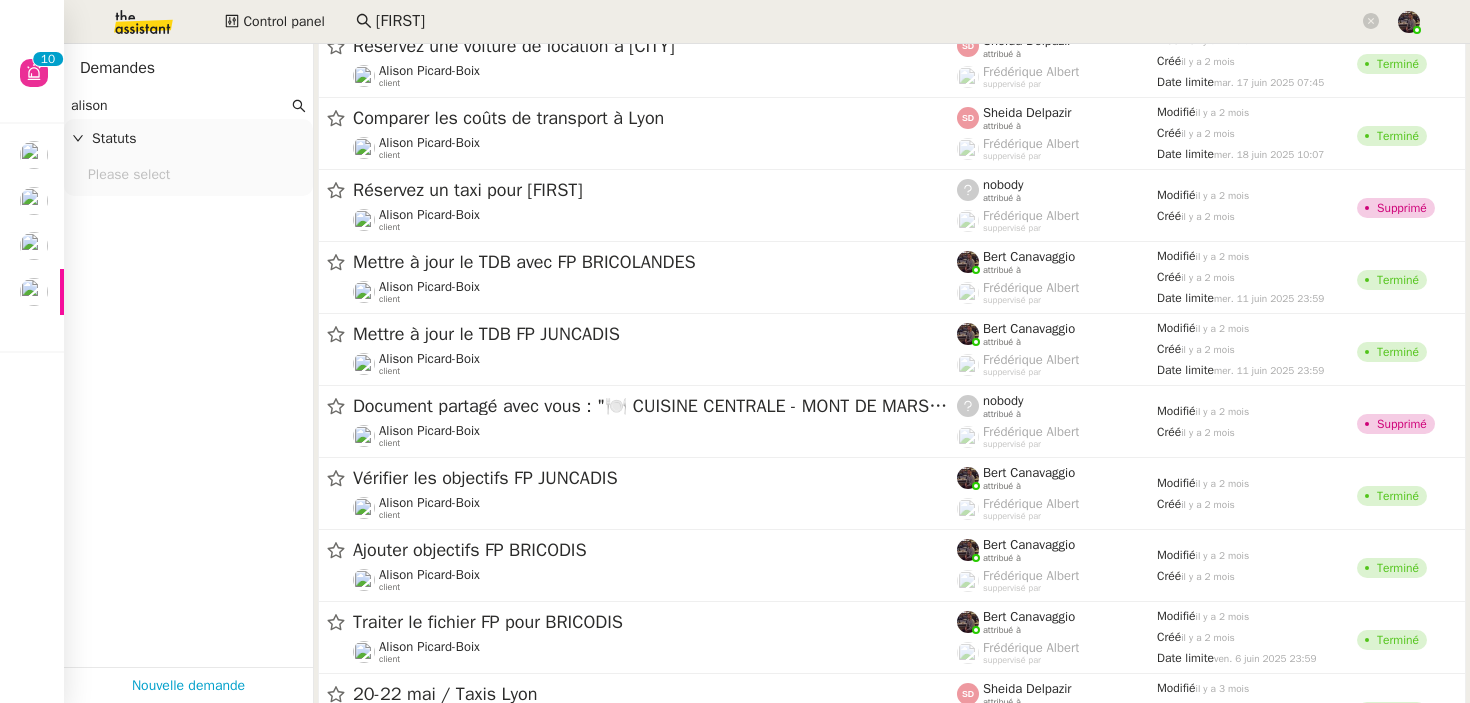 click 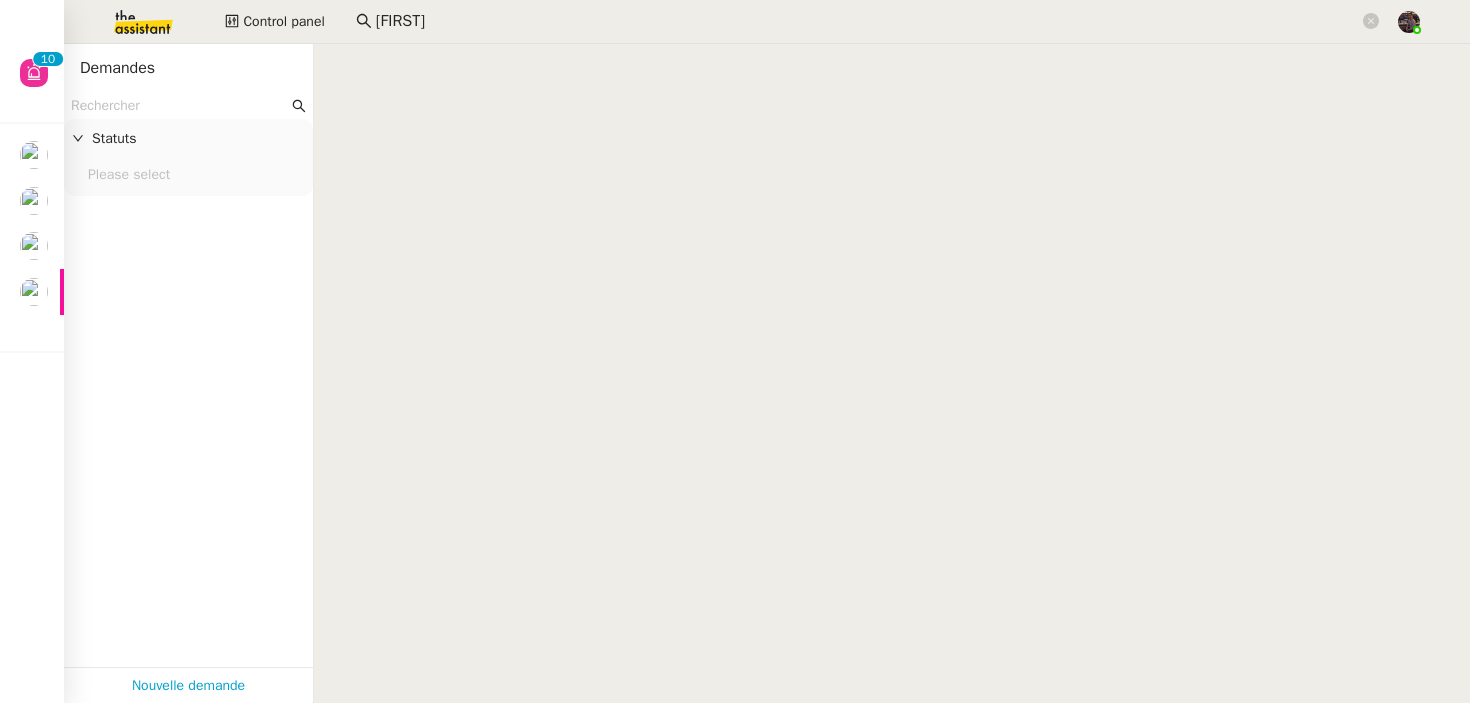 scroll, scrollTop: 0, scrollLeft: 0, axis: both 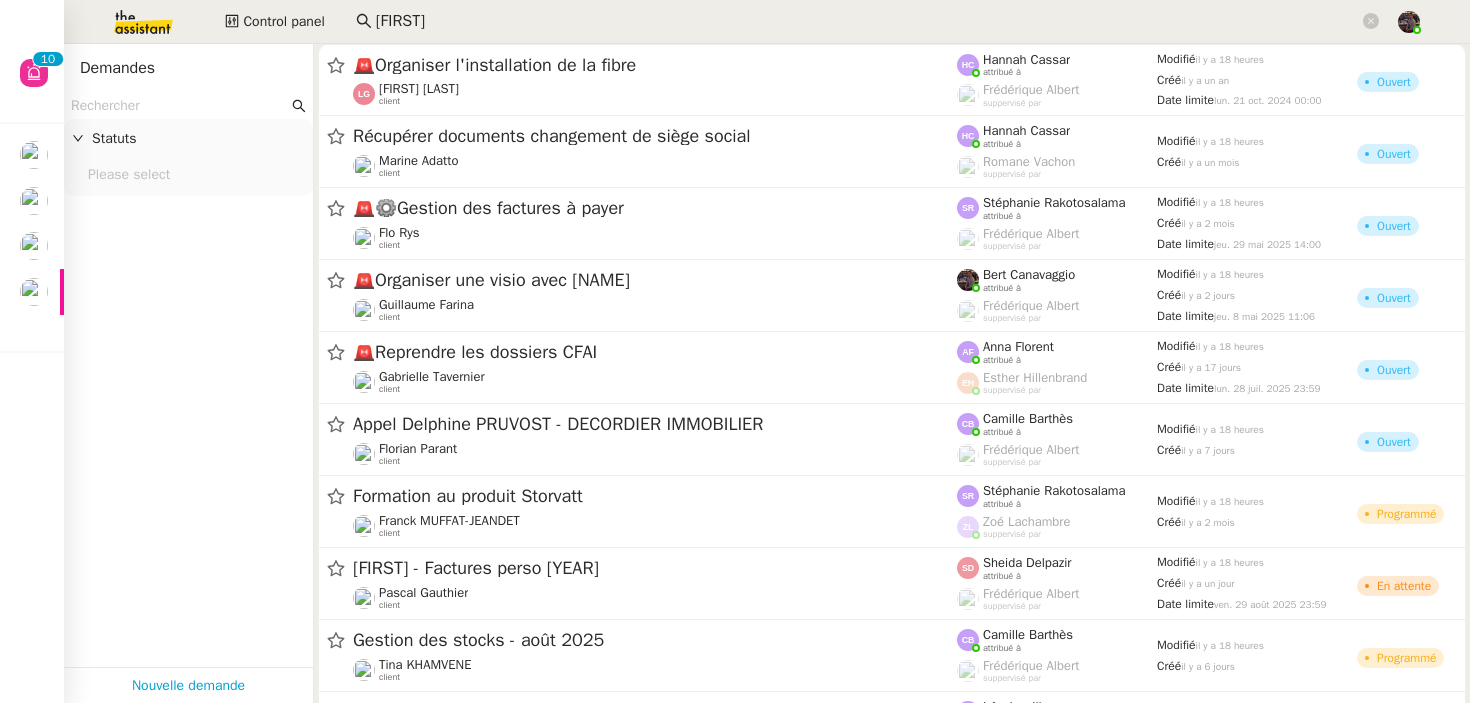 click 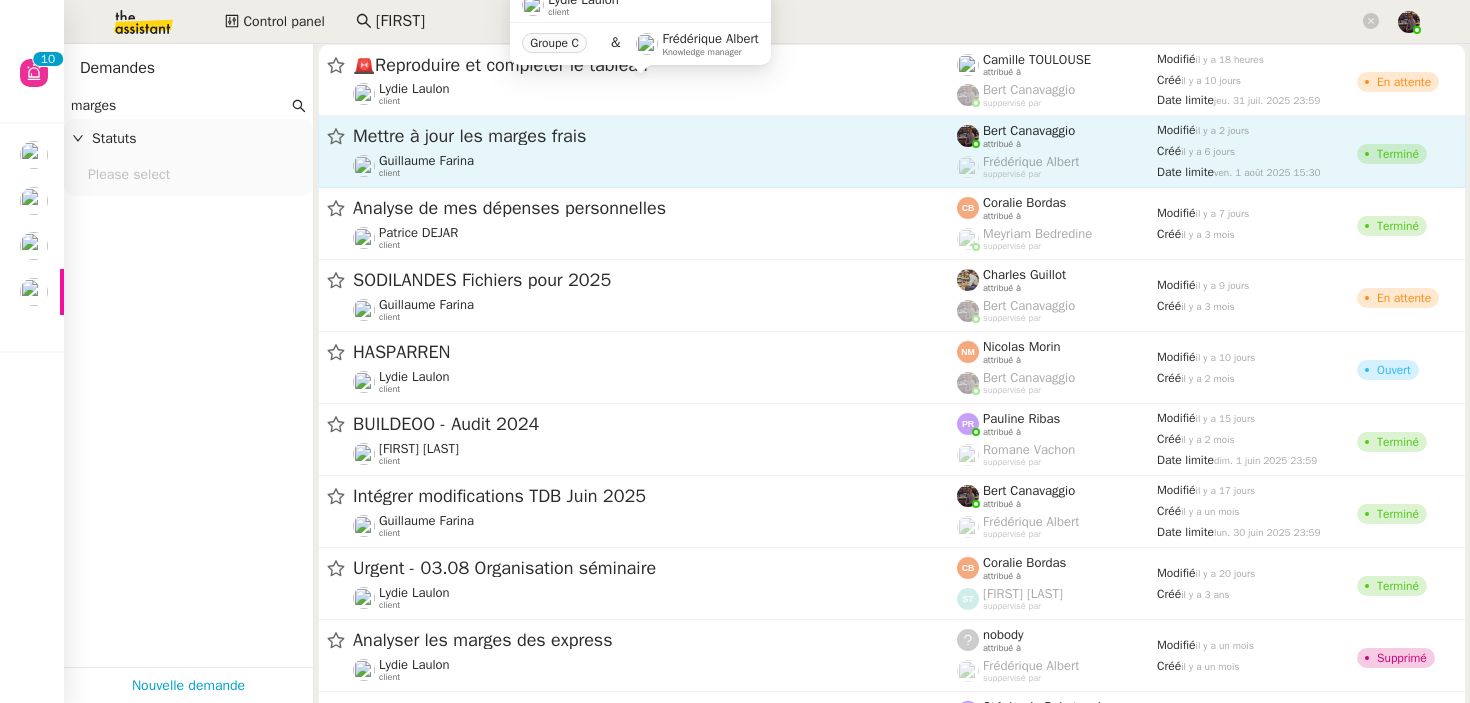 type on "marges" 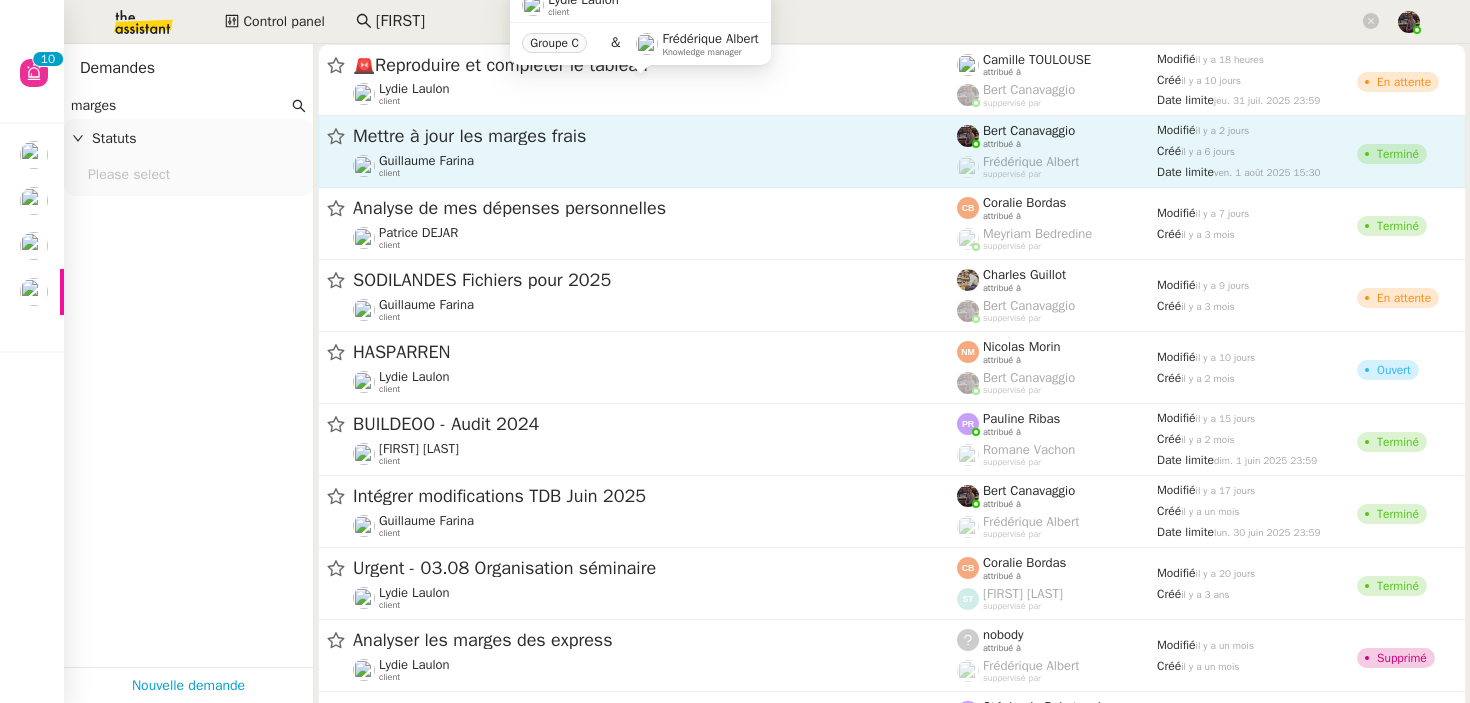click on "Mettre à jour les marges frais" 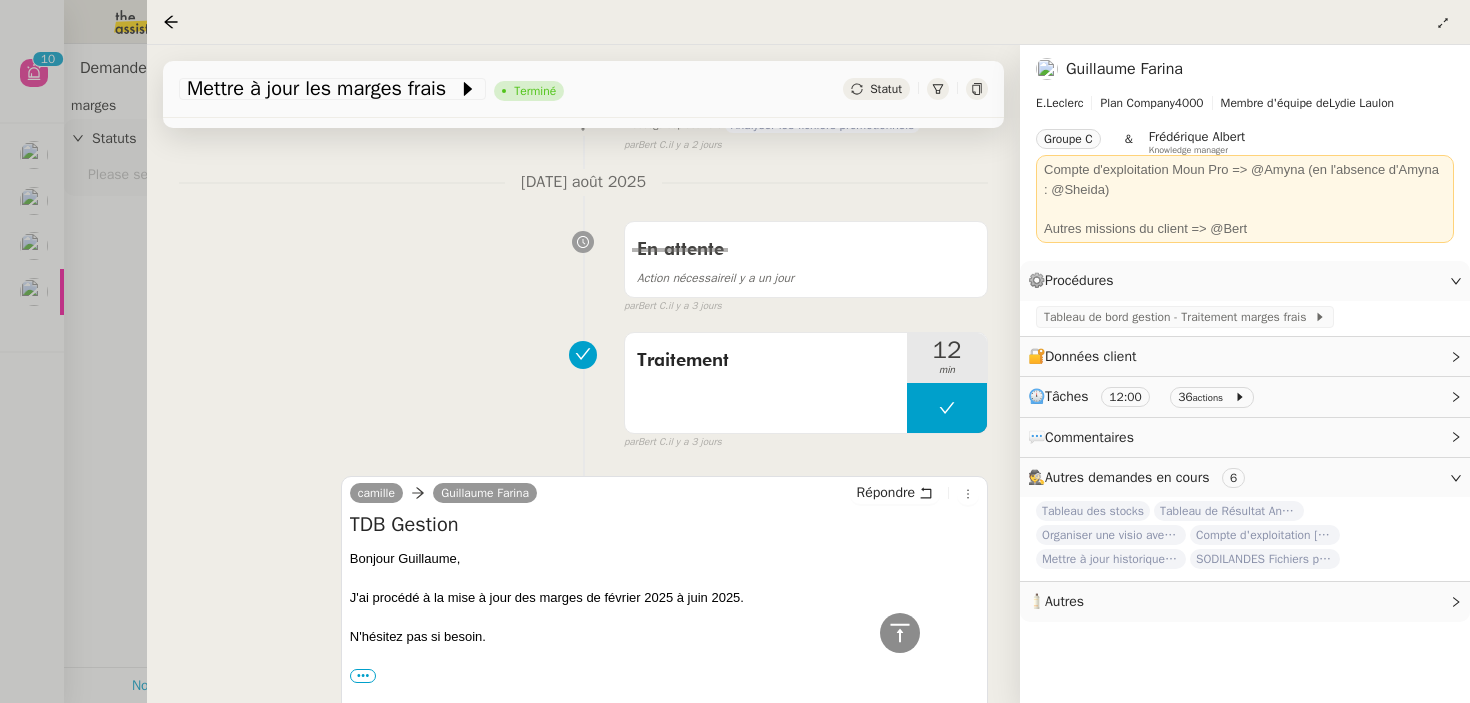 scroll, scrollTop: 0, scrollLeft: 0, axis: both 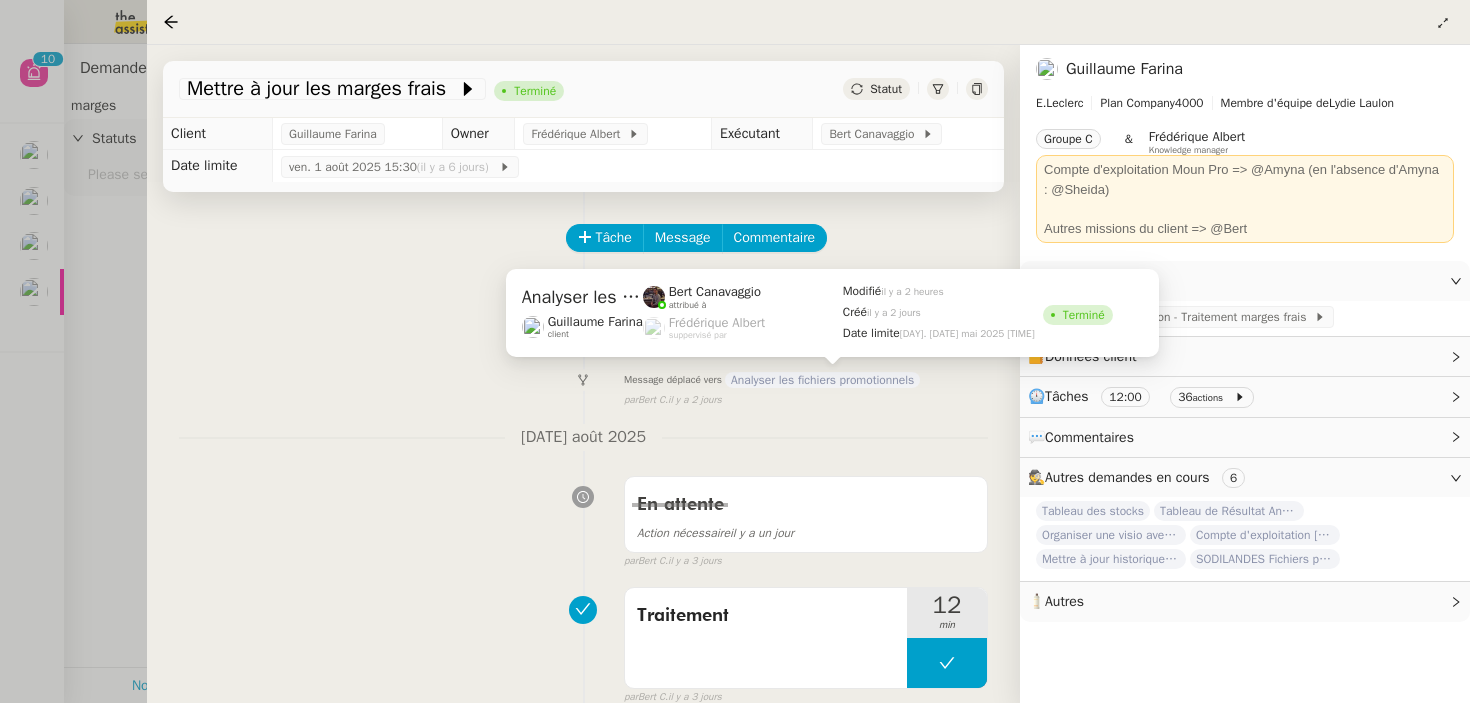 click on "Analyser les fichiers promotionnels" at bounding box center [822, 380] 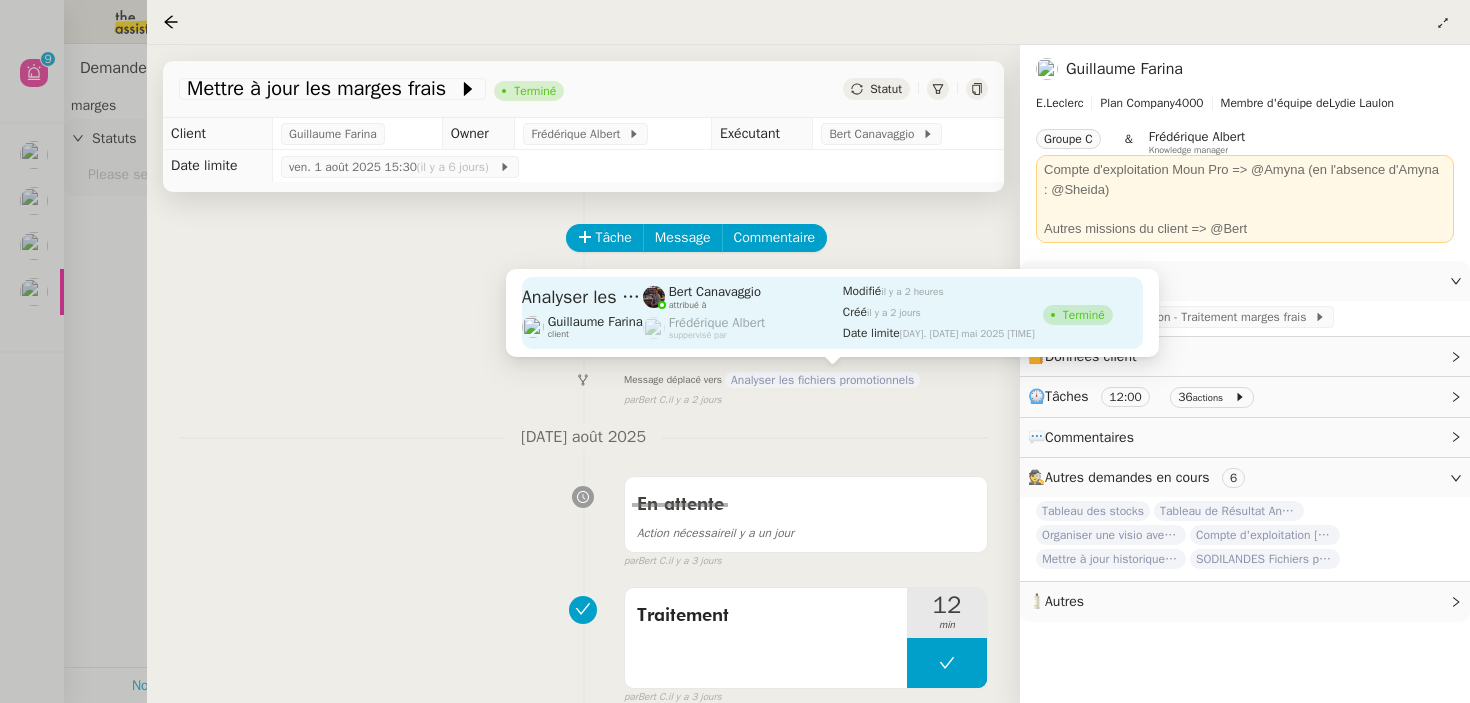click on "Créé" at bounding box center [855, 312] 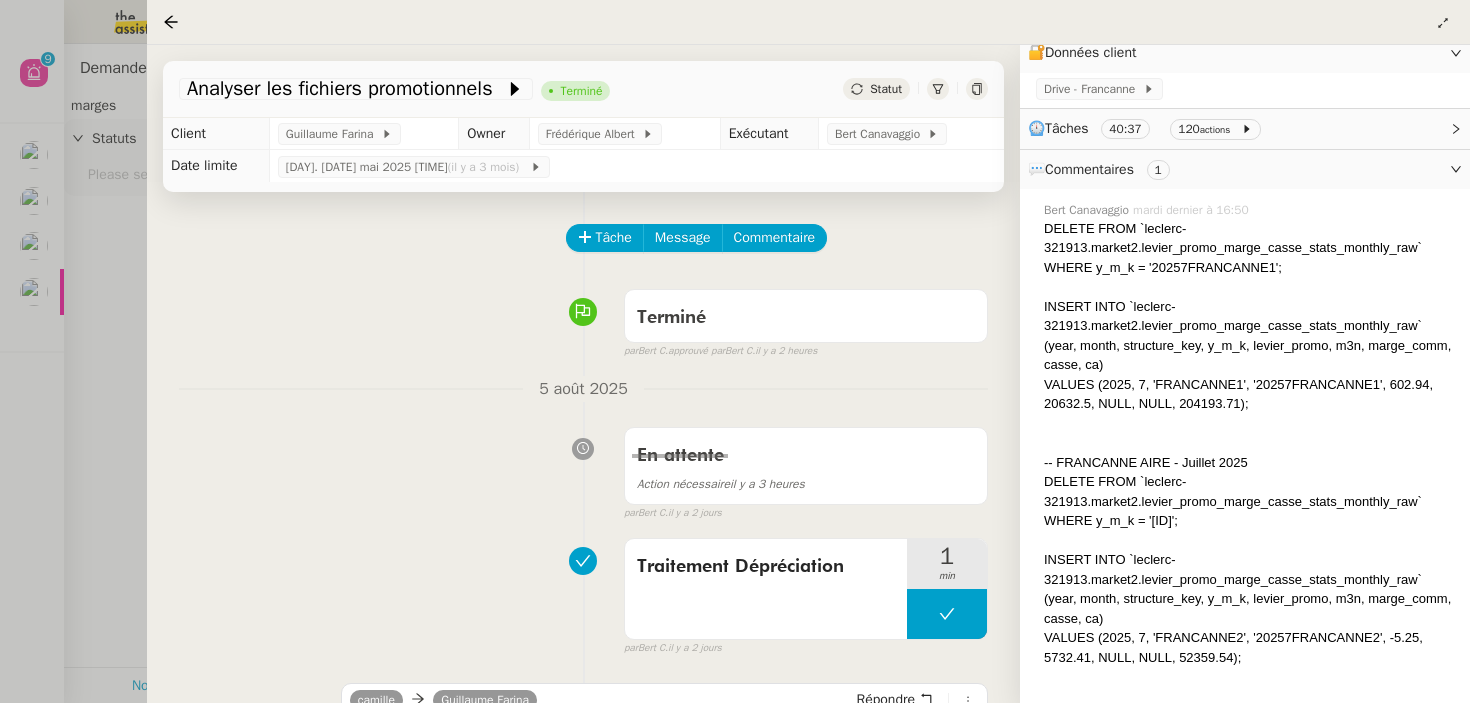 scroll, scrollTop: 562, scrollLeft: 0, axis: vertical 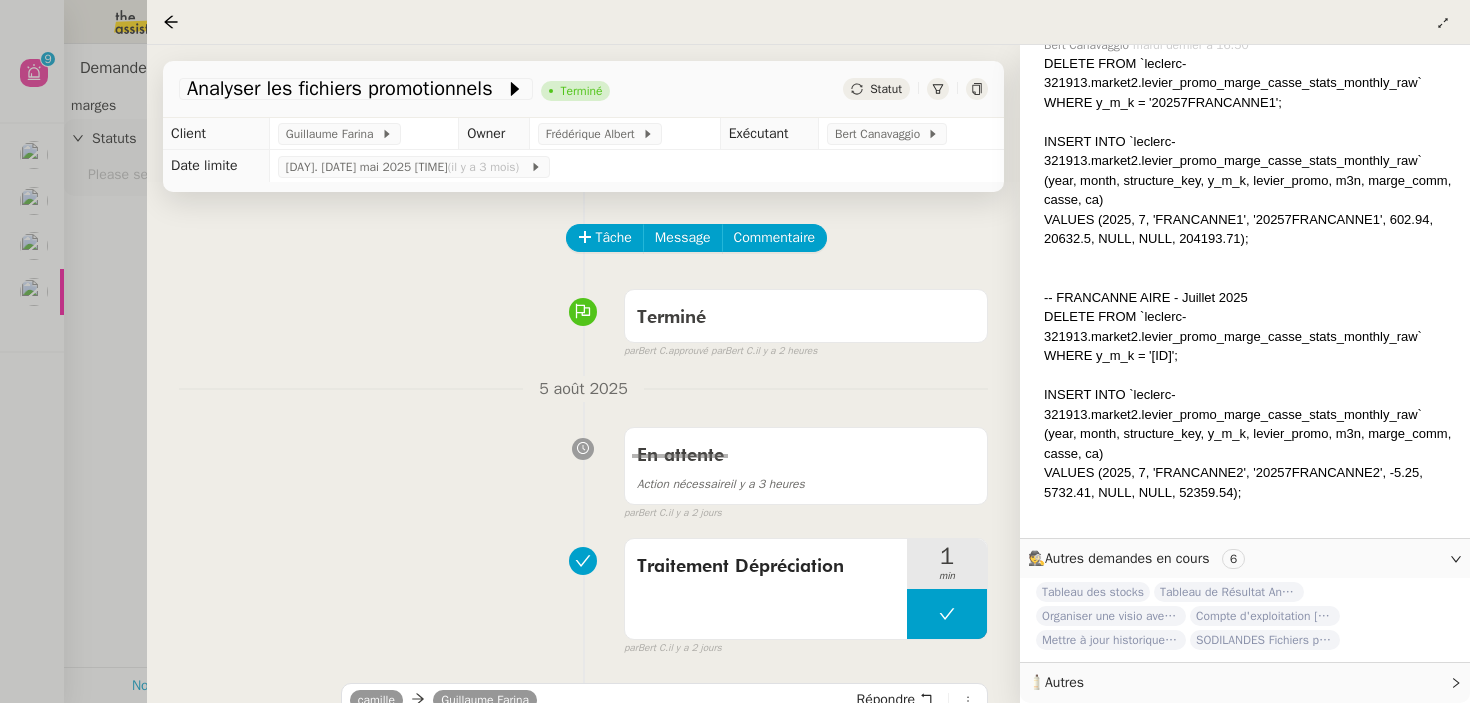 click on "🧴  Autres" 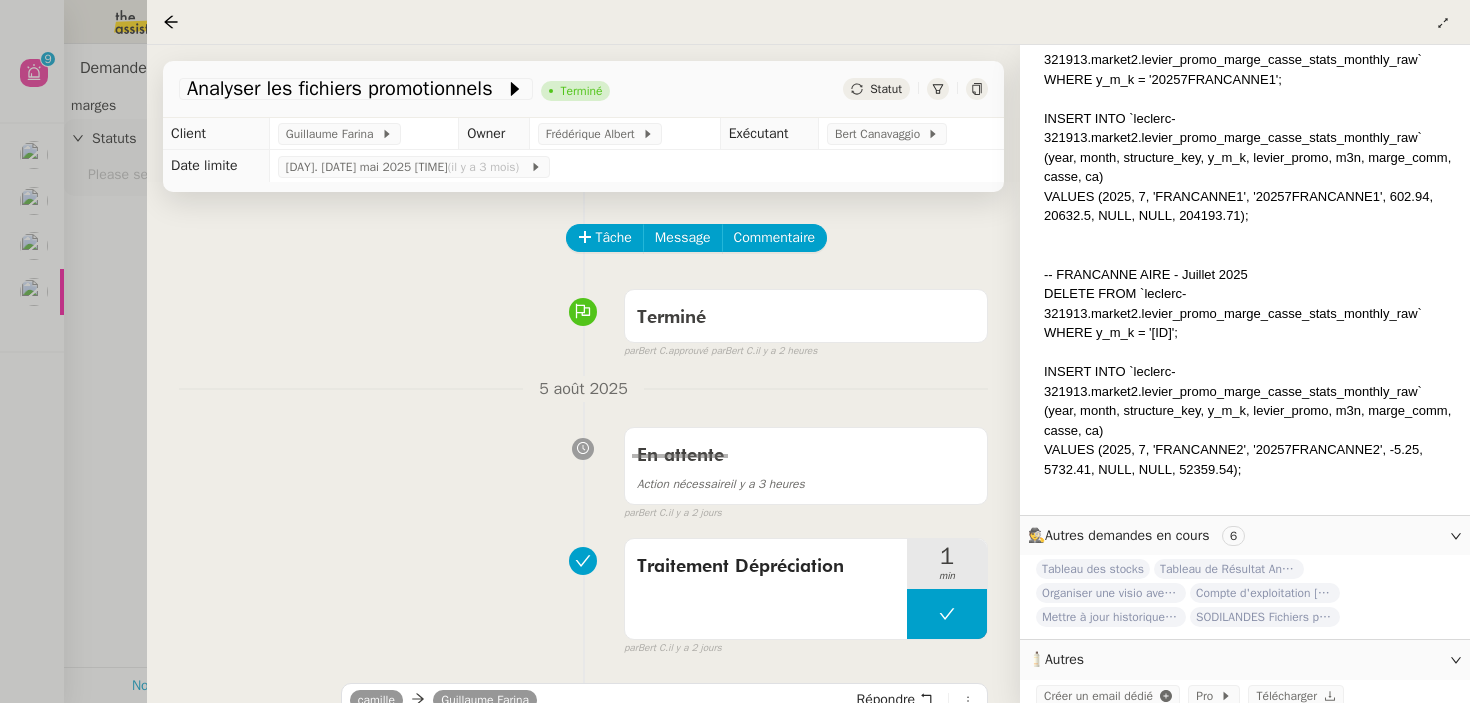 scroll, scrollTop: 597, scrollLeft: 0, axis: vertical 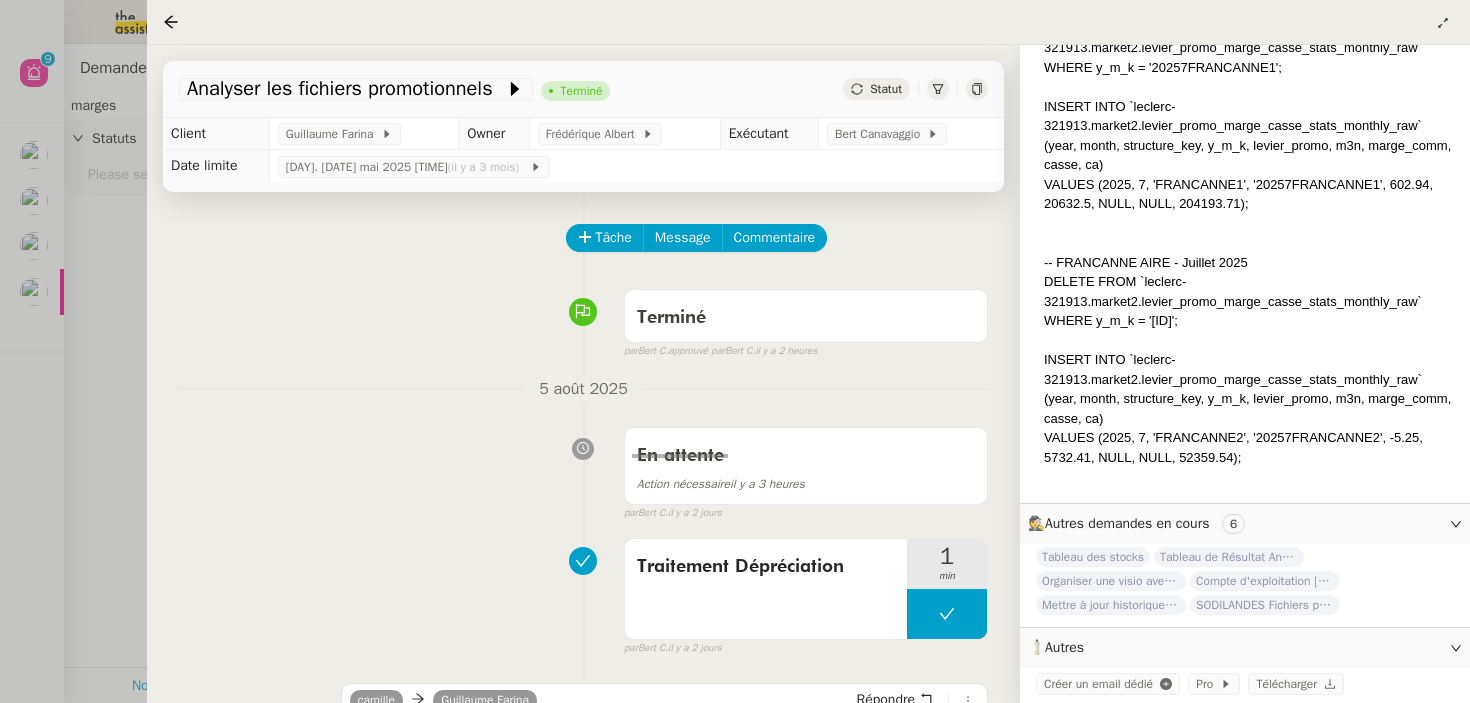 click on "Créer un email dédié       Pro       Télécharger" 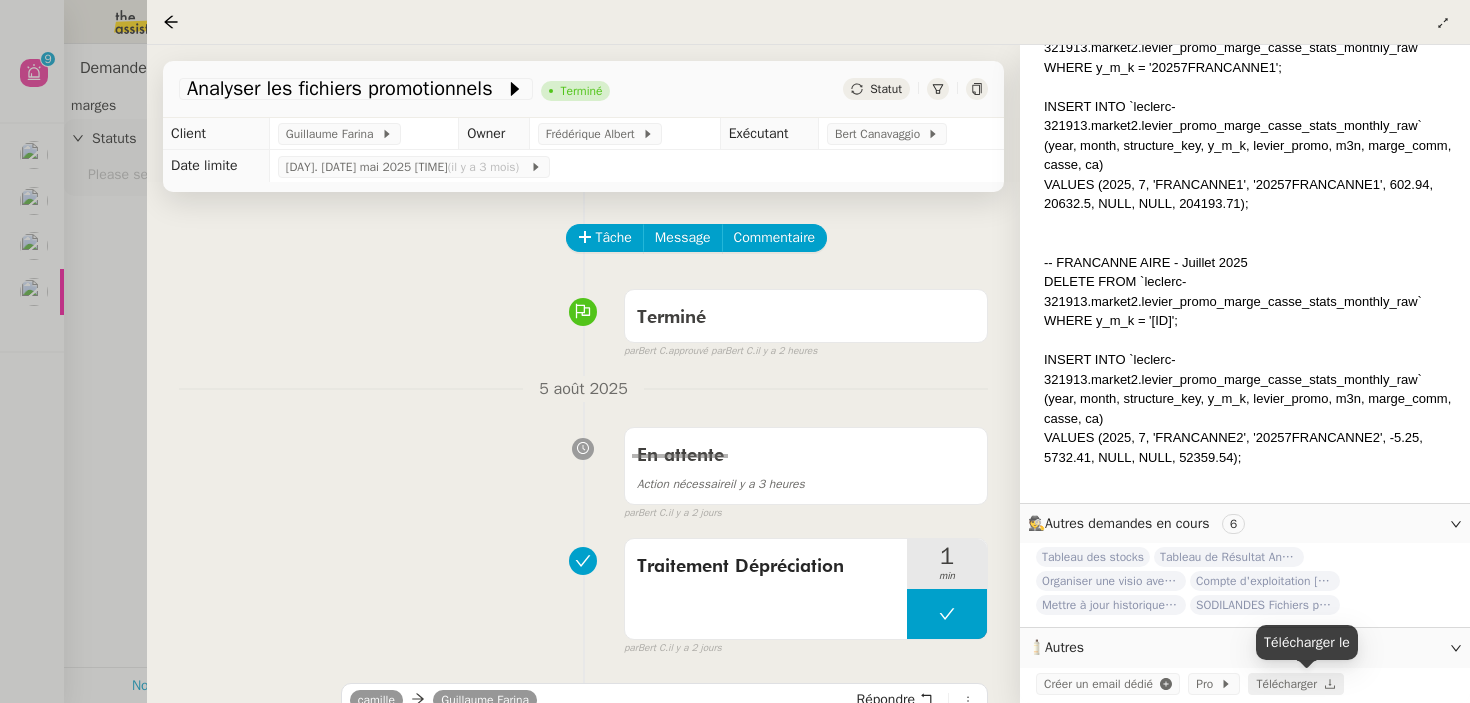 click on "Télécharger" 